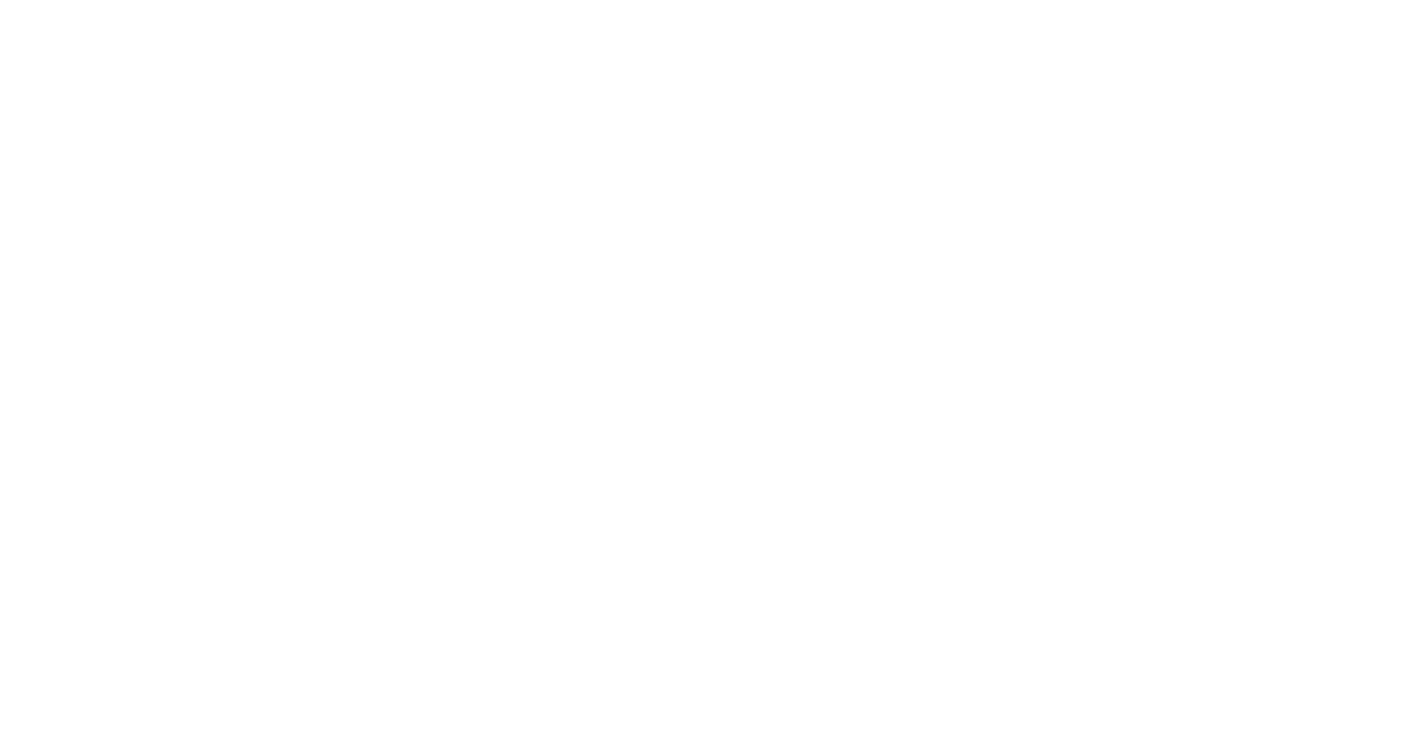 scroll, scrollTop: 0, scrollLeft: 0, axis: both 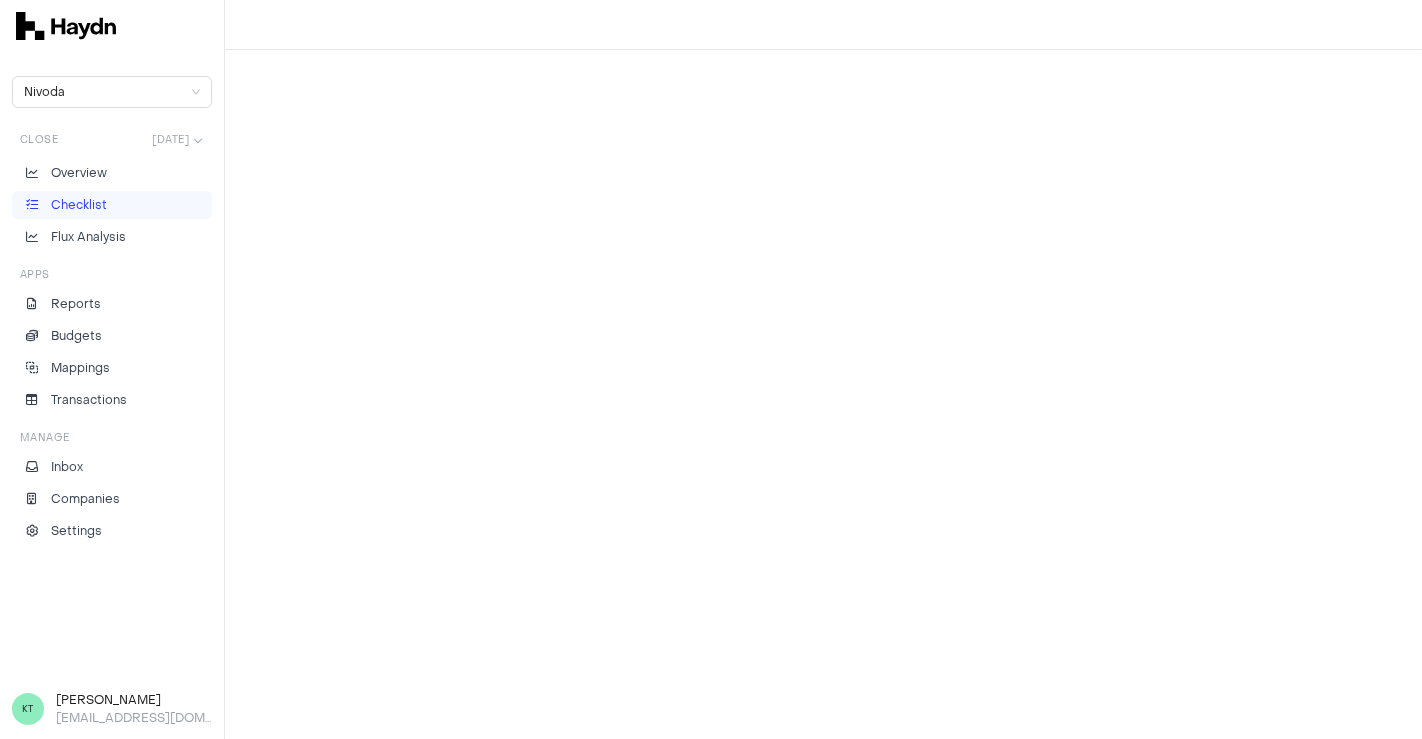 click on "Checklist" at bounding box center (112, 205) 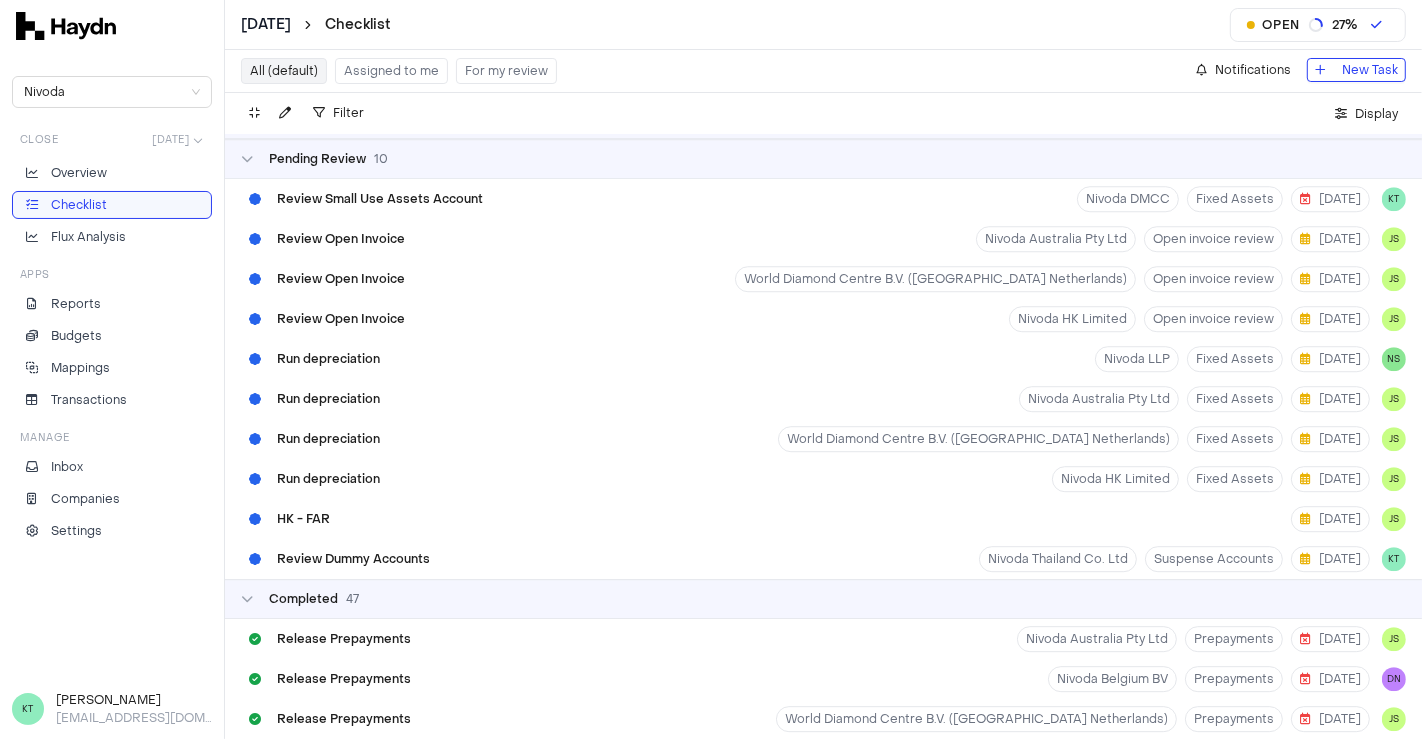 scroll, scrollTop: 4757, scrollLeft: 0, axis: vertical 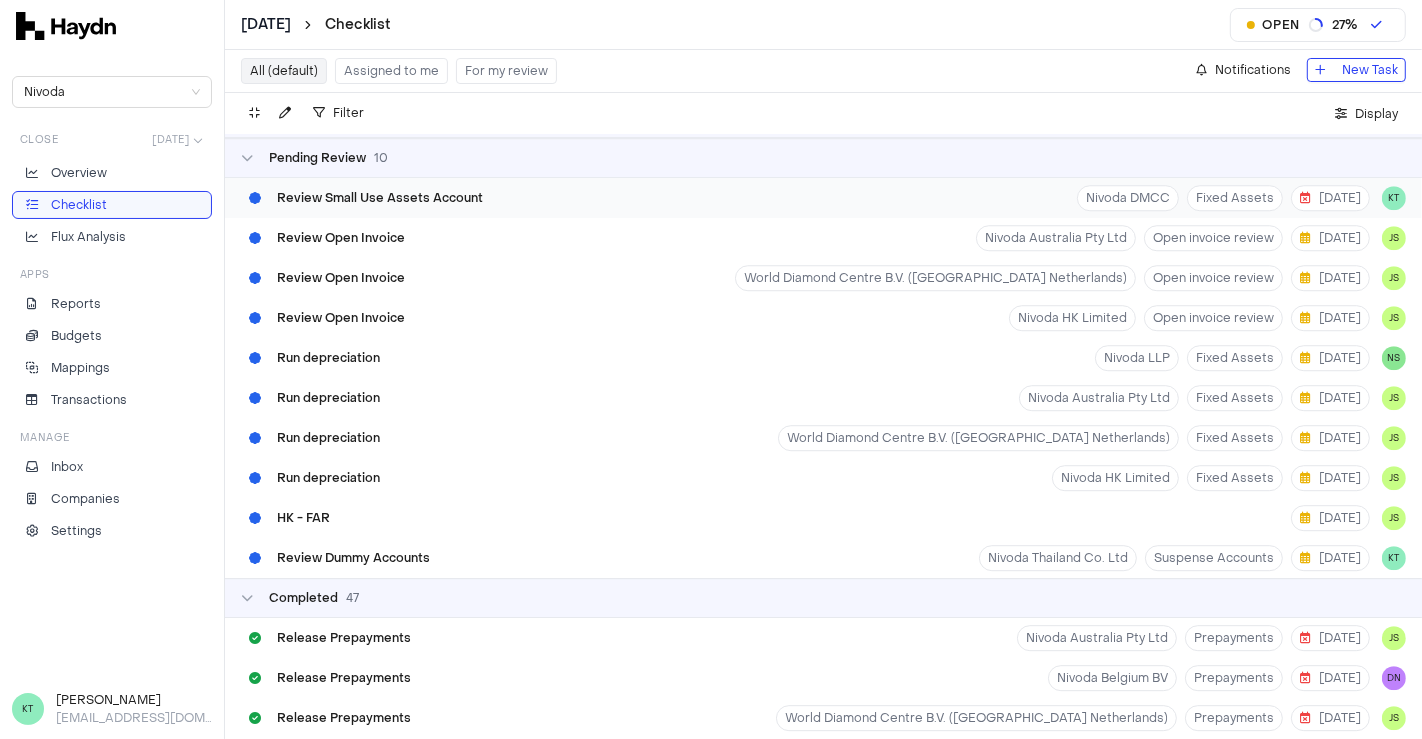 click on "Review Small Use Assets Account Nivoda DMCC Fixed Assets 2 Jul KT" at bounding box center [823, 198] 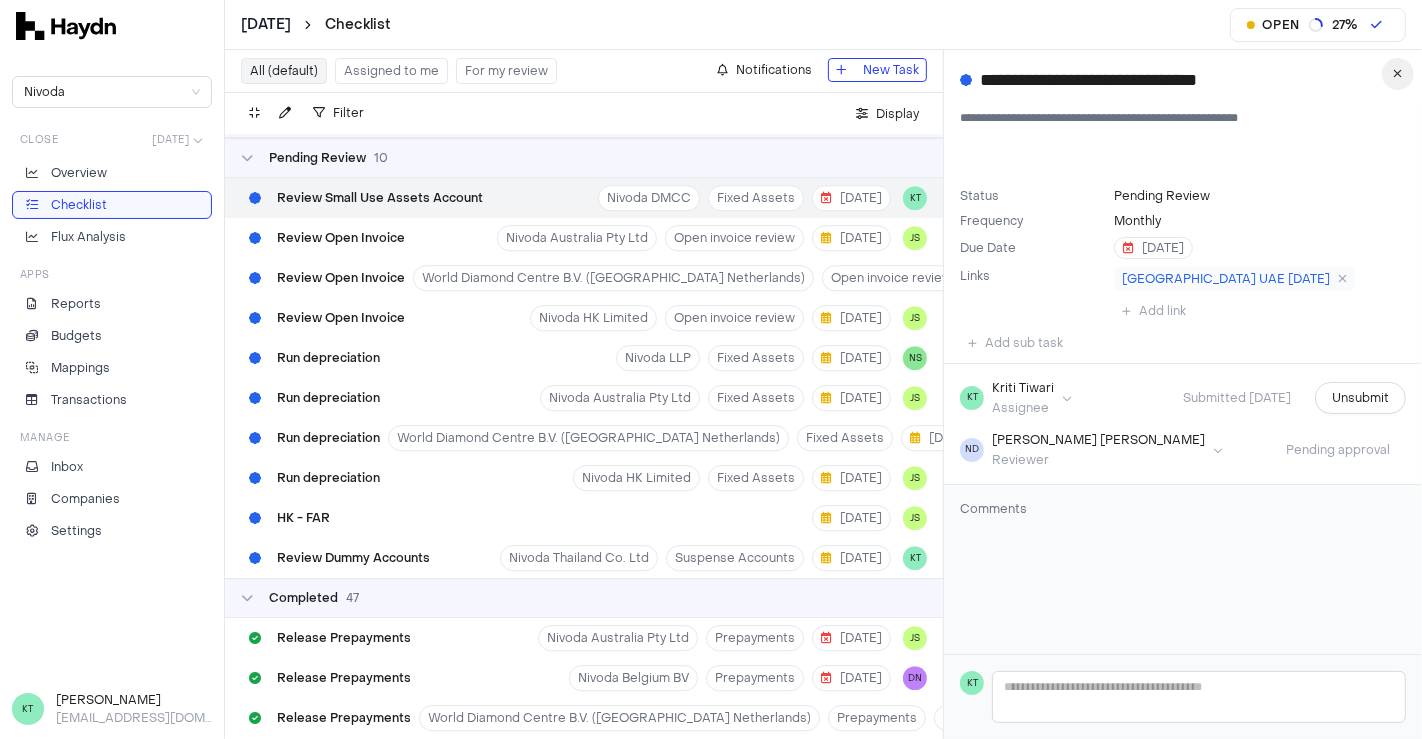 click at bounding box center (1398, 74) 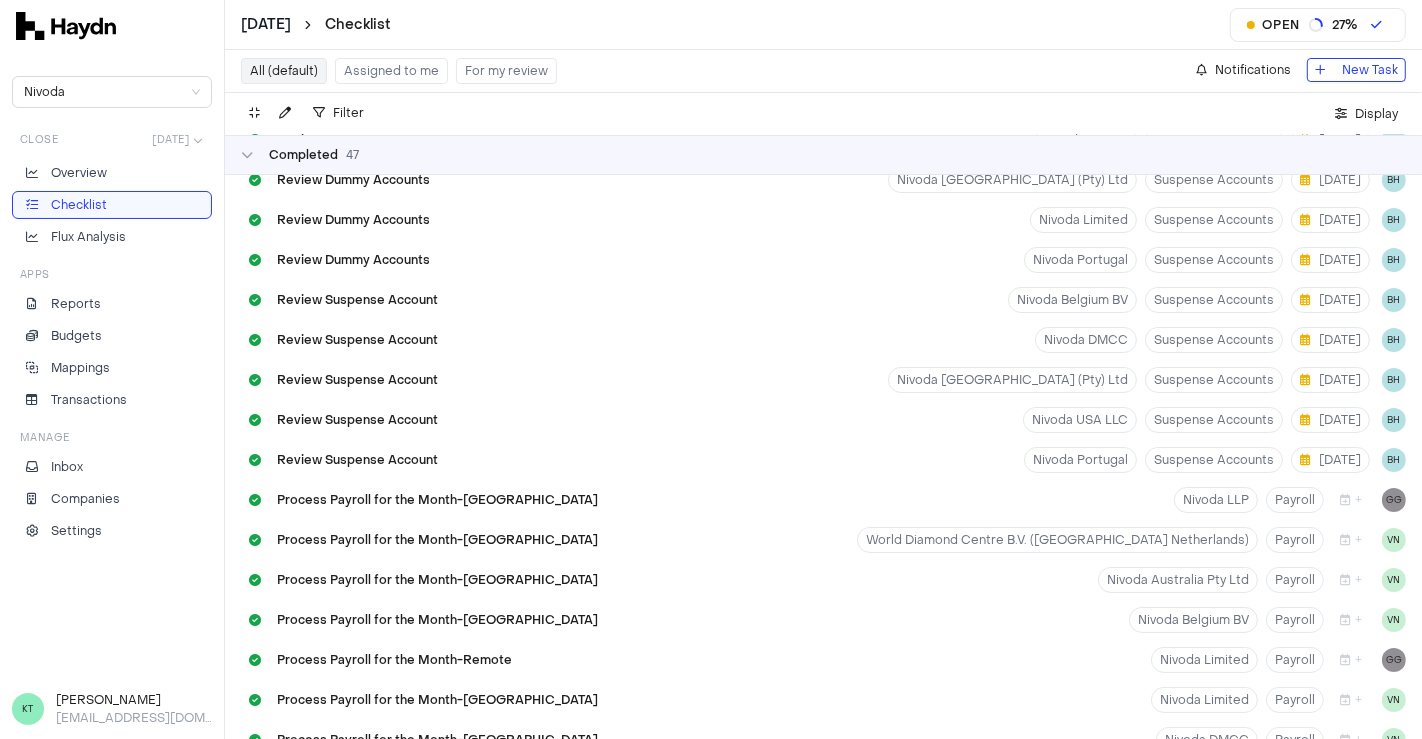 scroll, scrollTop: 6377, scrollLeft: 0, axis: vertical 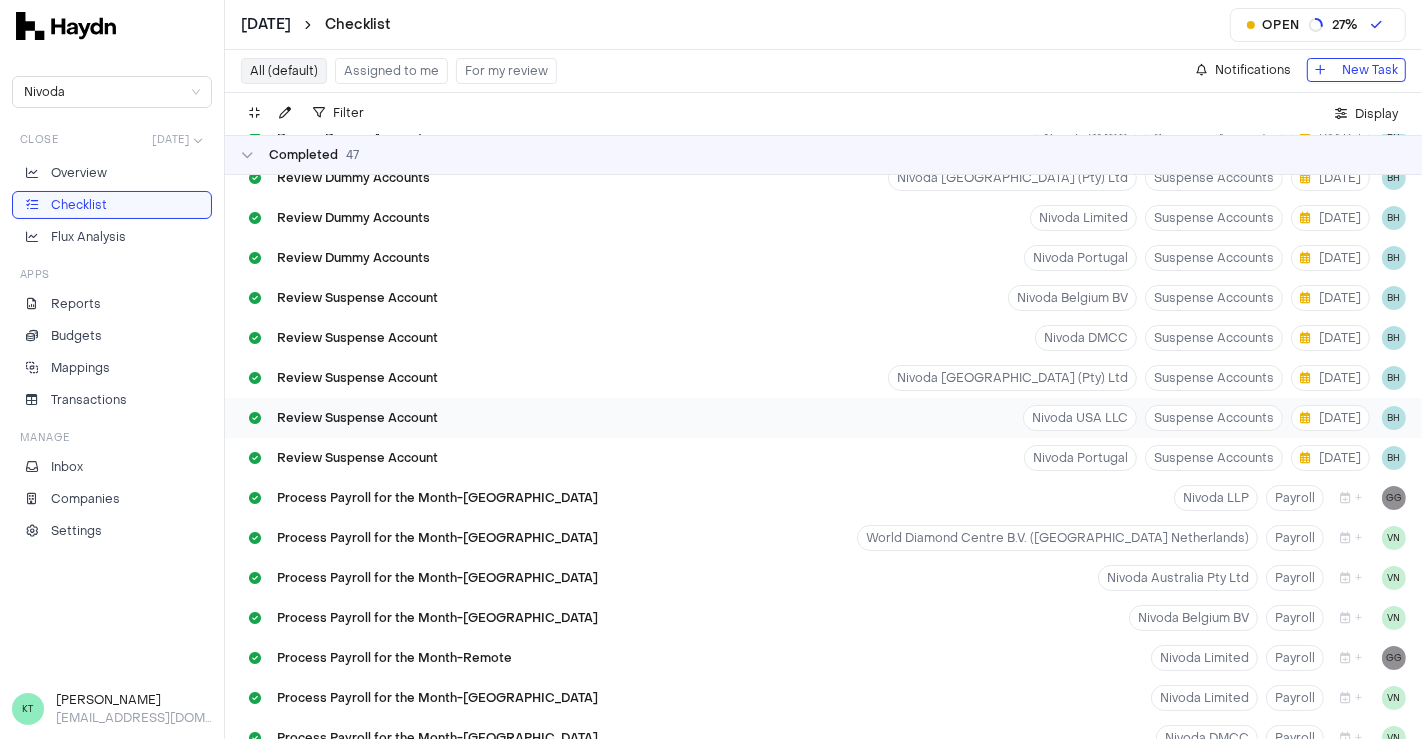 click on "Review Suspense Account Nivoda USA LLC Suspense Accounts 7 Jul BH" at bounding box center (823, 418) 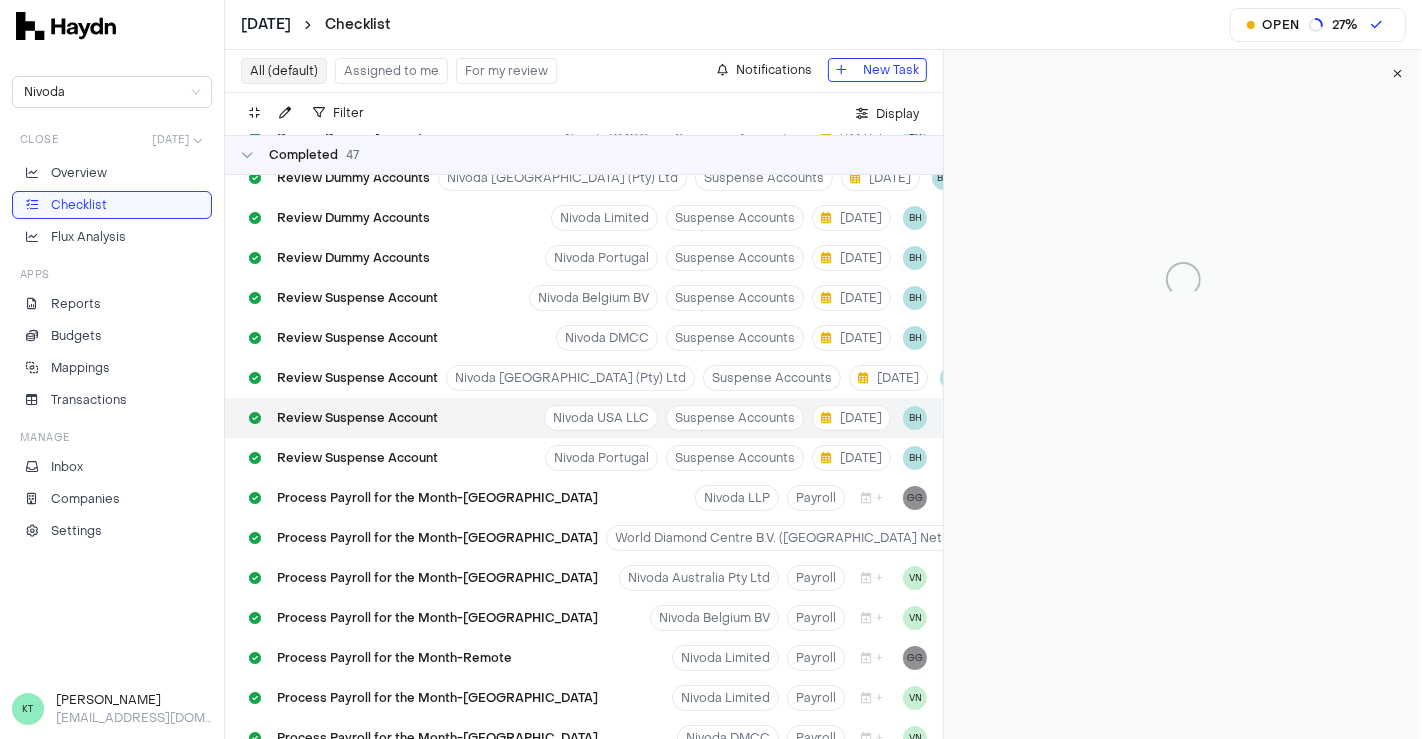 type 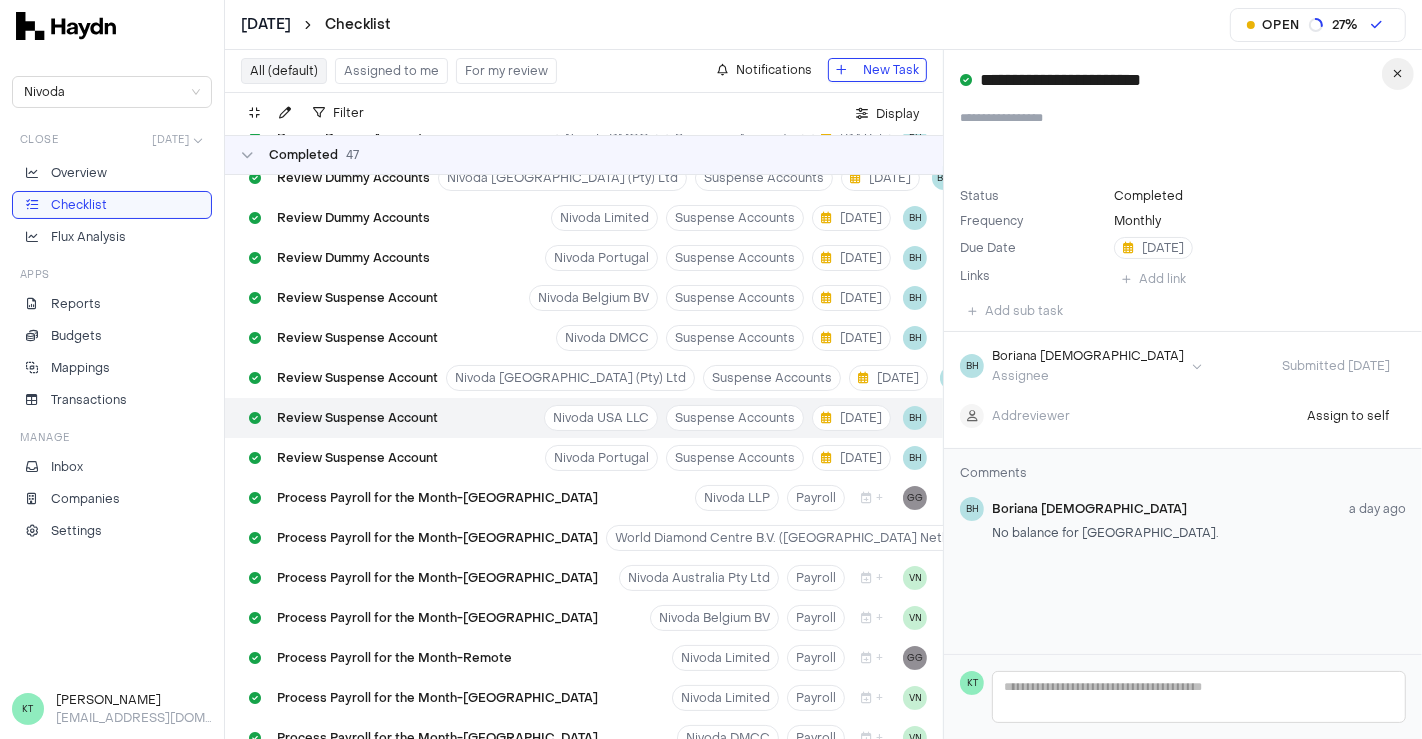 click at bounding box center (1398, 74) 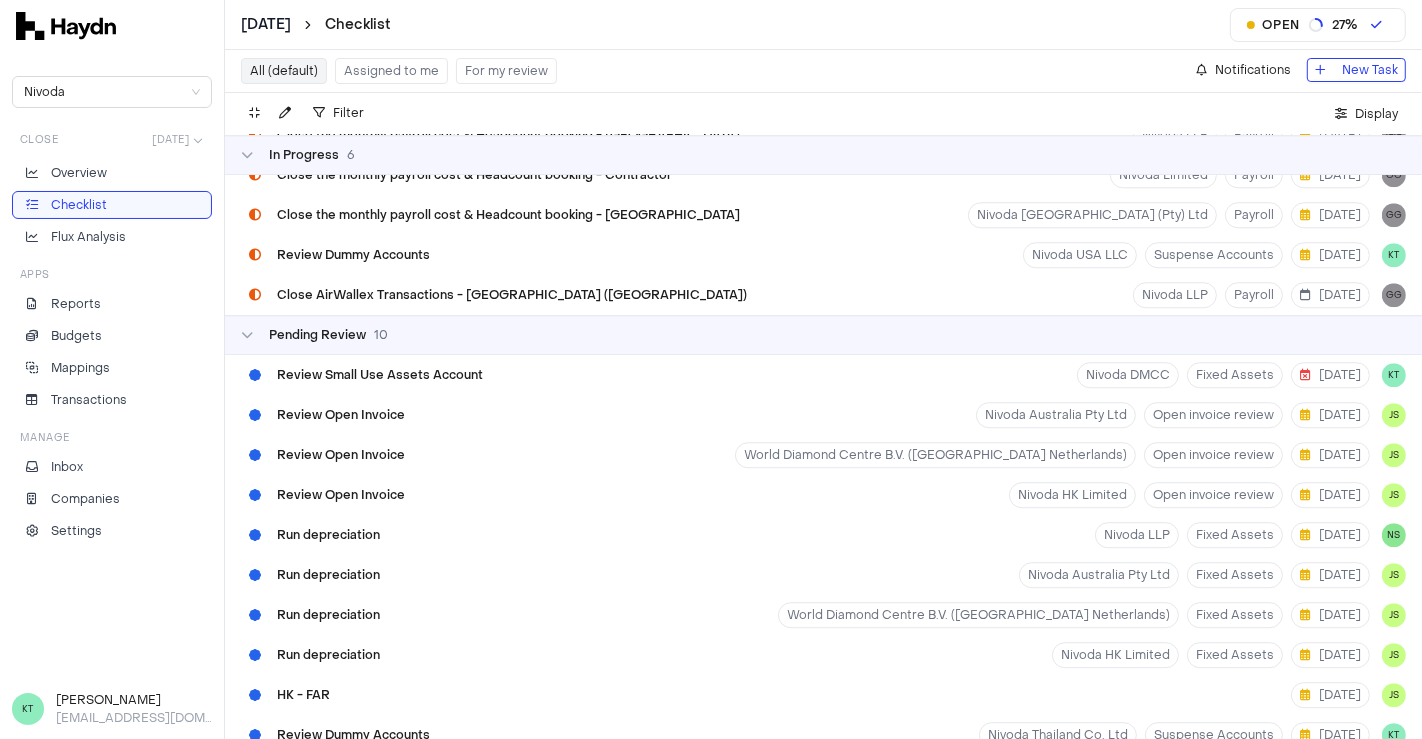 scroll, scrollTop: 4394, scrollLeft: 0, axis: vertical 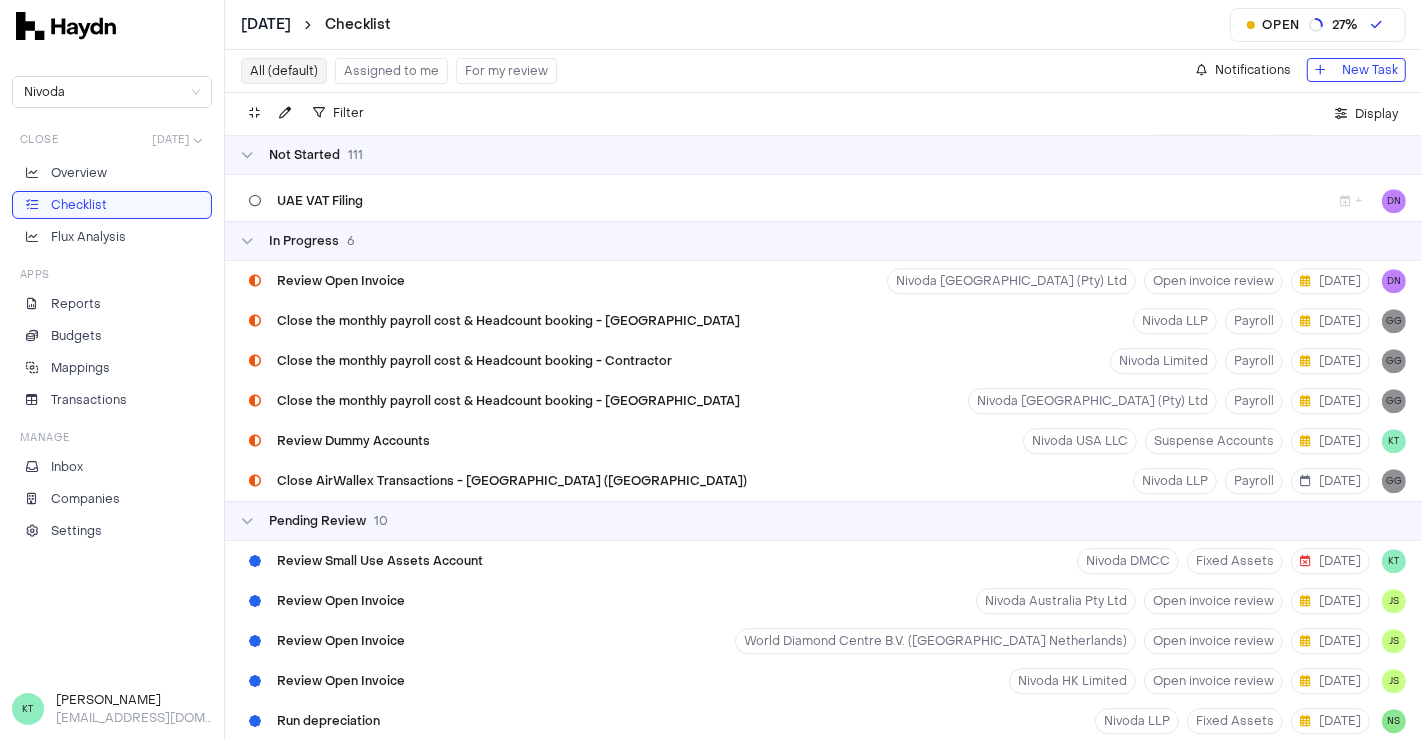 click on "Assigned to me" at bounding box center [391, 71] 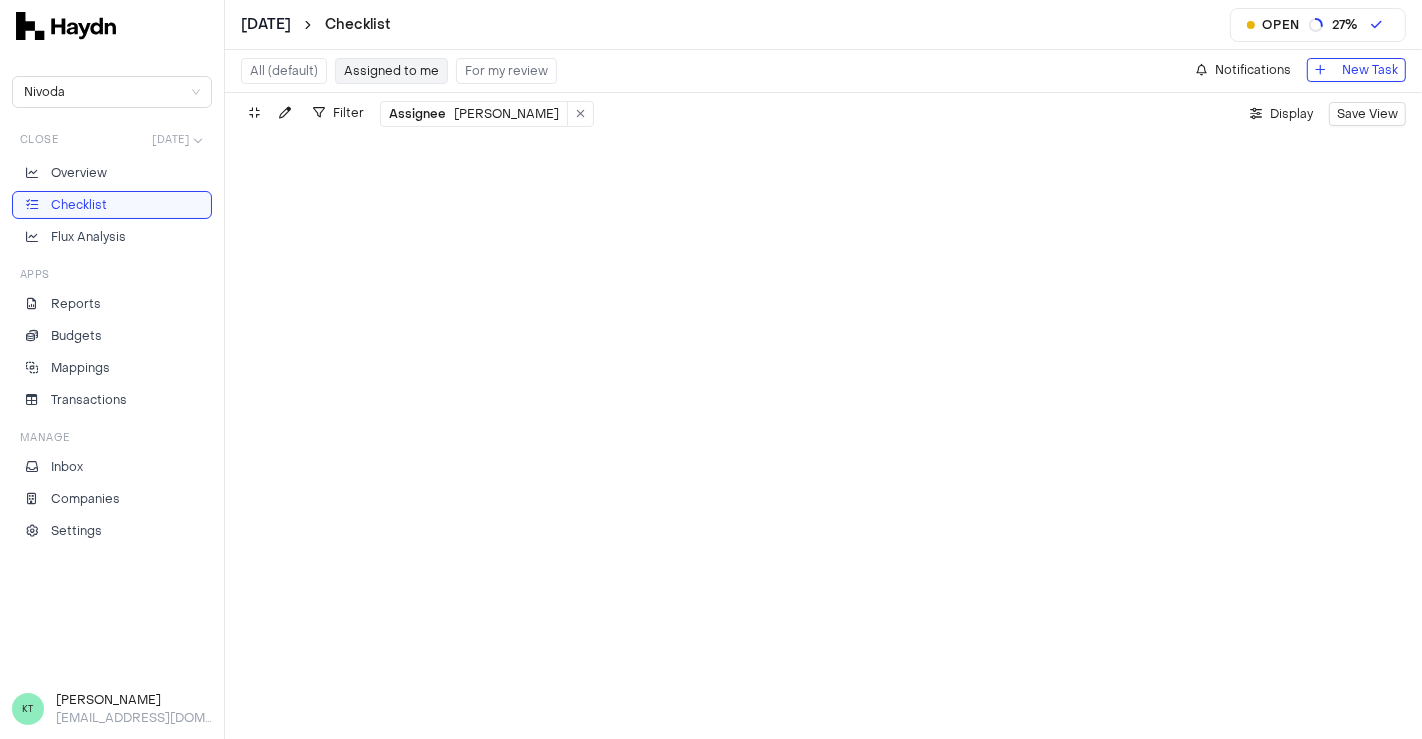 scroll, scrollTop: 0, scrollLeft: 0, axis: both 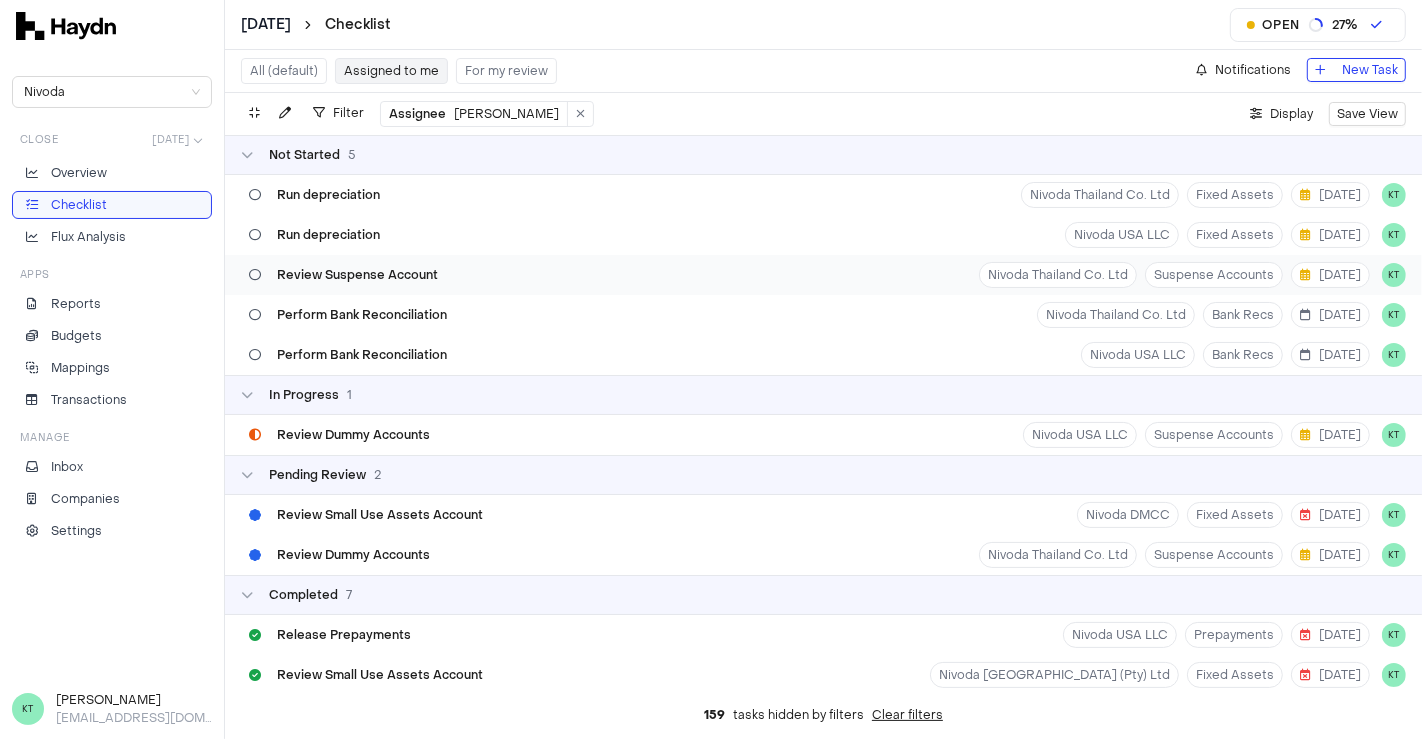 click on "Review Suspense Account Nivoda Thailand Co. Ltd Suspense Accounts 7 Jul KT" at bounding box center [823, 275] 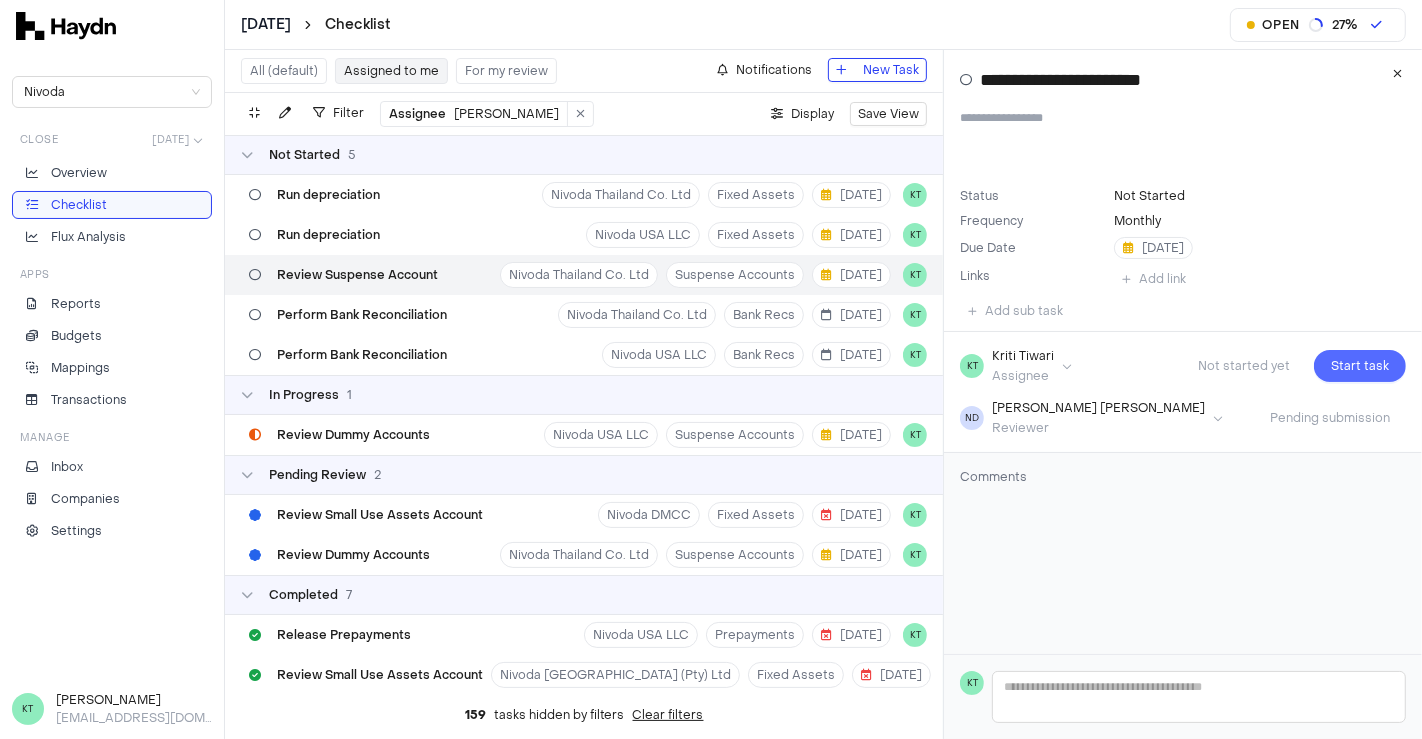 click on "Start task" at bounding box center [1360, 366] 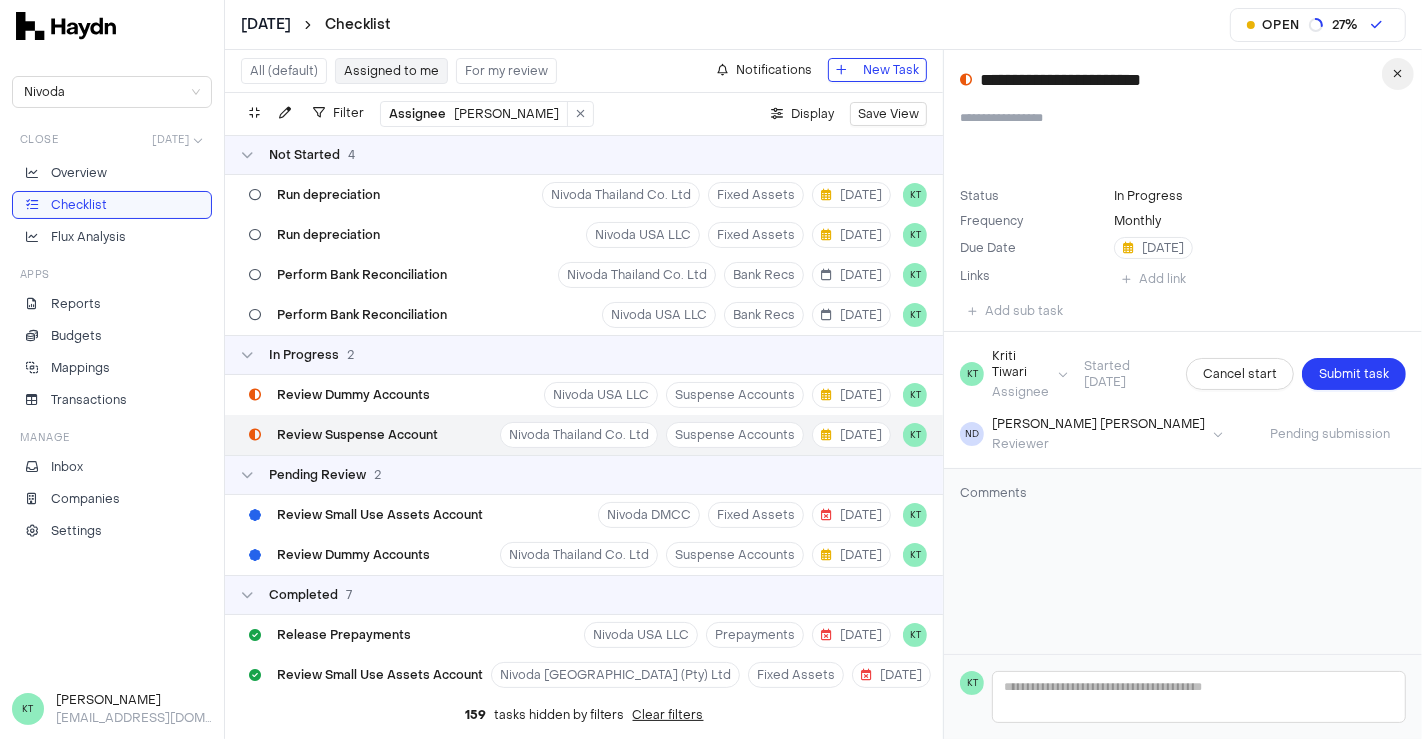 click on "June 2025 Checklist Open 27 % Nivoda Close Jun 2025 Overview Checklist Flux Analysis Apps Reports Budgets Mappings Transactions Manage Inbox Companies Settings KT Kriti Tiwari kriti@nivoda.com All   (default) Assigned to me   For my review   Notifications New Task Filter Assignee Kriti Tiwari . Display Save View Not Started 4 Run depreciation Nivoda Thailand Co. Ltd Fixed Assets 4 Jul KT Run depreciation Nivoda USA LLC Fixed Assets 4 Jul KT Perform Bank Reconciliation Nivoda Thailand Co. Ltd Bank Recs 9 Jul KT Perform Bank Reconciliation Nivoda USA LLC Bank Recs 9 Jul KT In Progress 2 Review Dummy Accounts Nivoda USA LLC Suspense Accounts 7 Jul KT Review Suspense Account Nivoda Thailand Co. Ltd Suspense Accounts 7 Jul KT Pending Review 2 Review Small Use Assets Account Nivoda DMCC Fixed Assets 2 Jul KT Review Dummy Accounts Nivoda Thailand Co. Ltd Suspense Accounts 7 Jul KT Completed 7 Release Prepayments Nivoda USA LLC Prepayments 1 Jul KT Review Small Use Assets Account Fixed Assets 2 Jul KT 2 Jul" at bounding box center (711, 369) 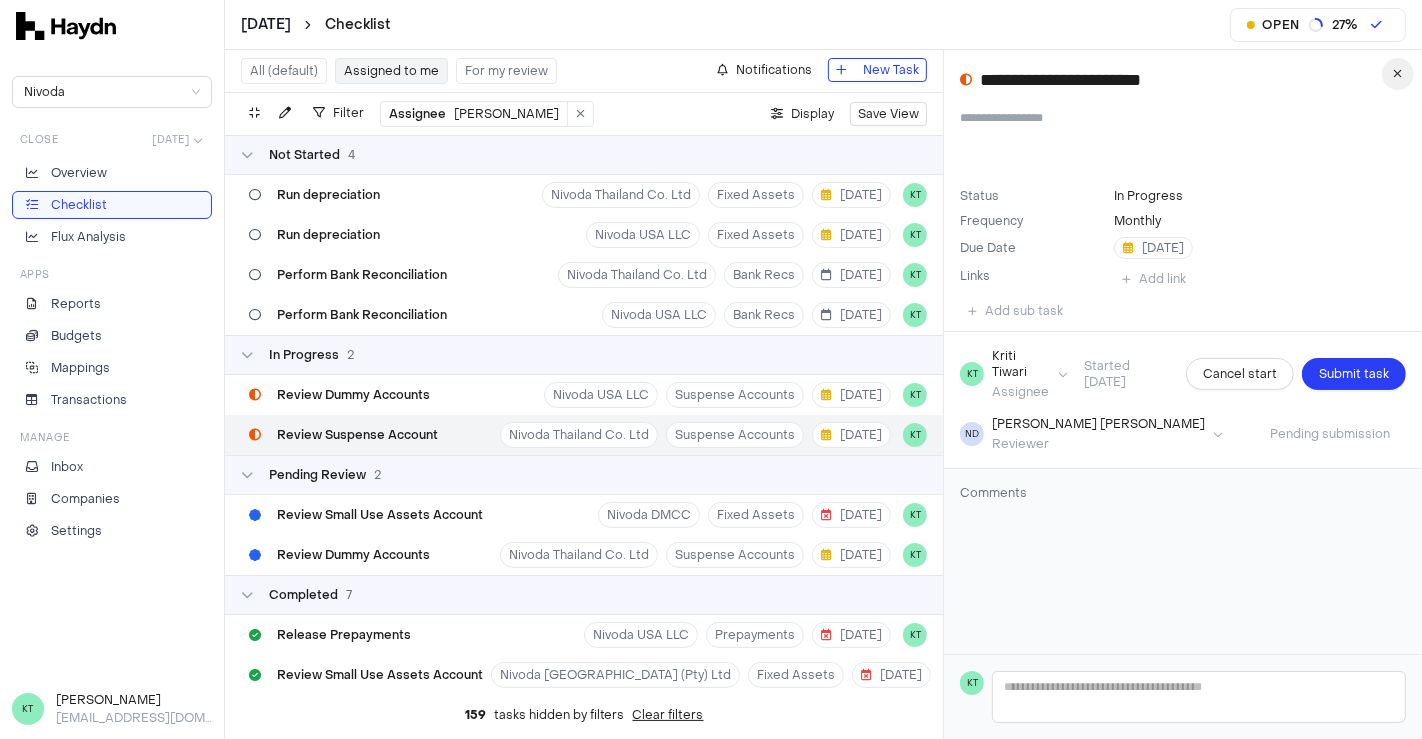 click at bounding box center [1398, 74] 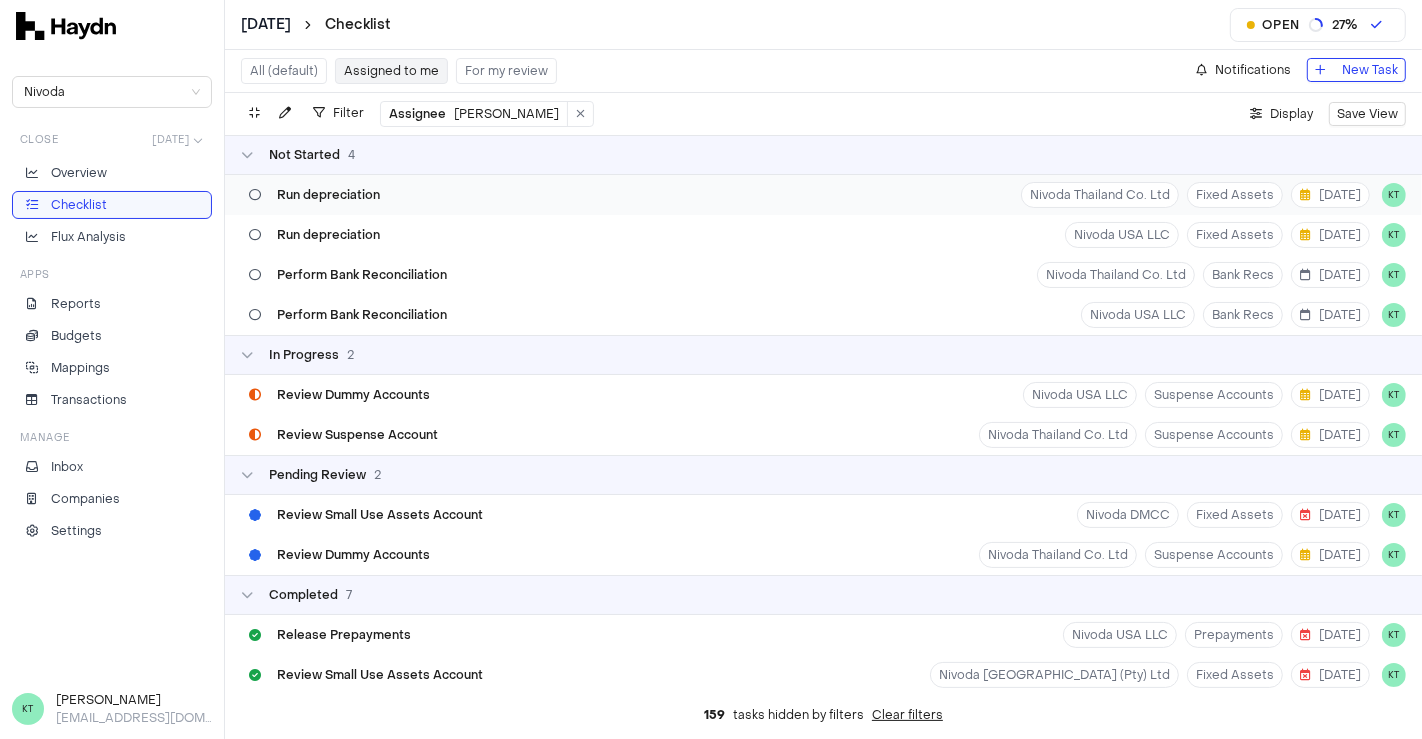 click on "Run depreciation Nivoda Thailand Co. Ltd Fixed Assets 4 Jul KT" at bounding box center [823, 195] 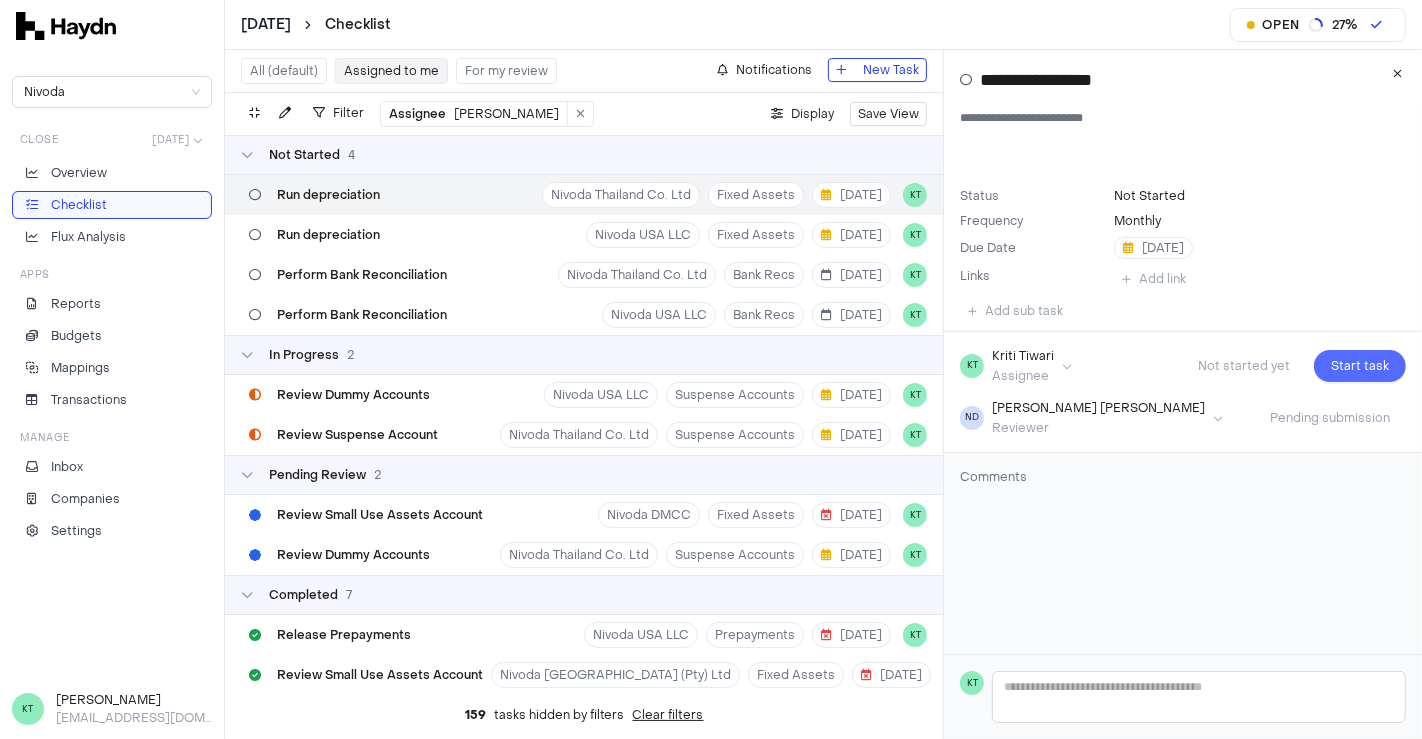 click on "Start task" at bounding box center [1360, 366] 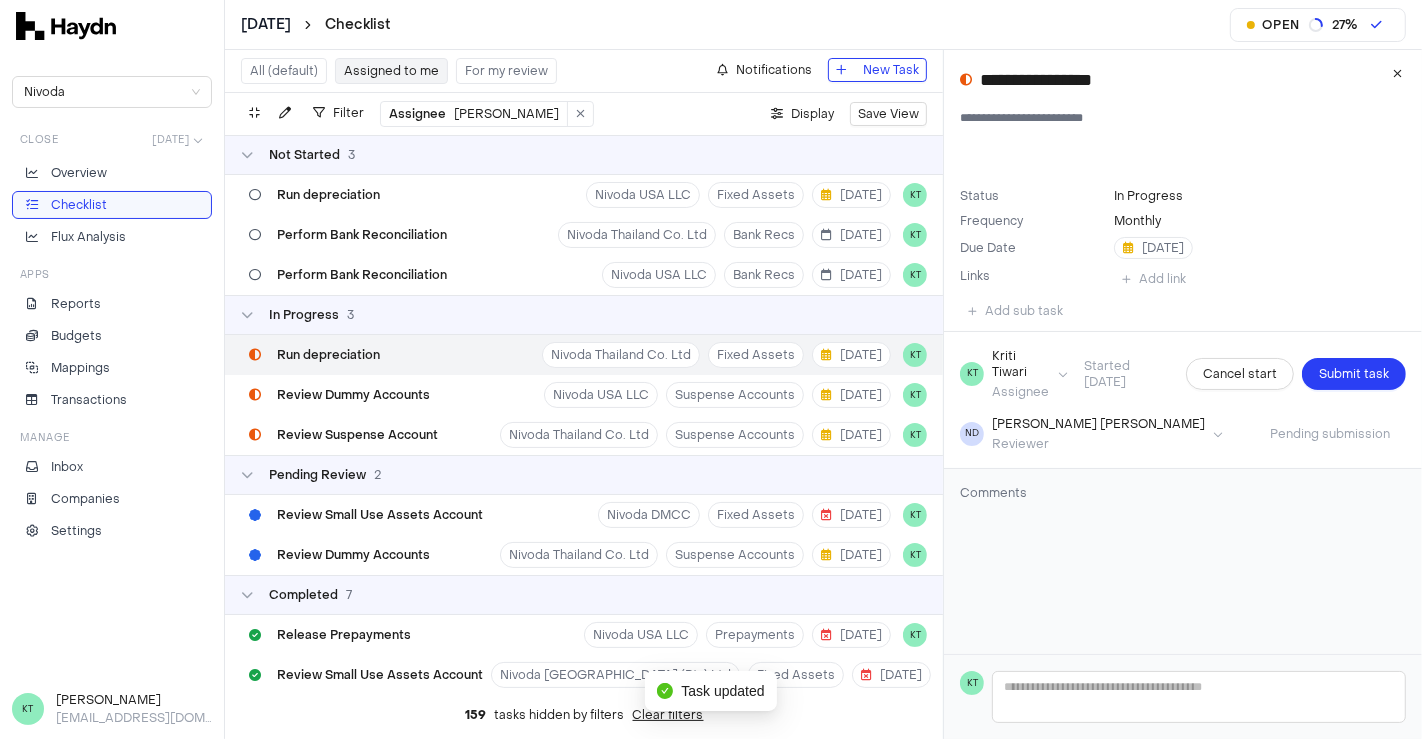 click on "Comments" at bounding box center (1183, 493) 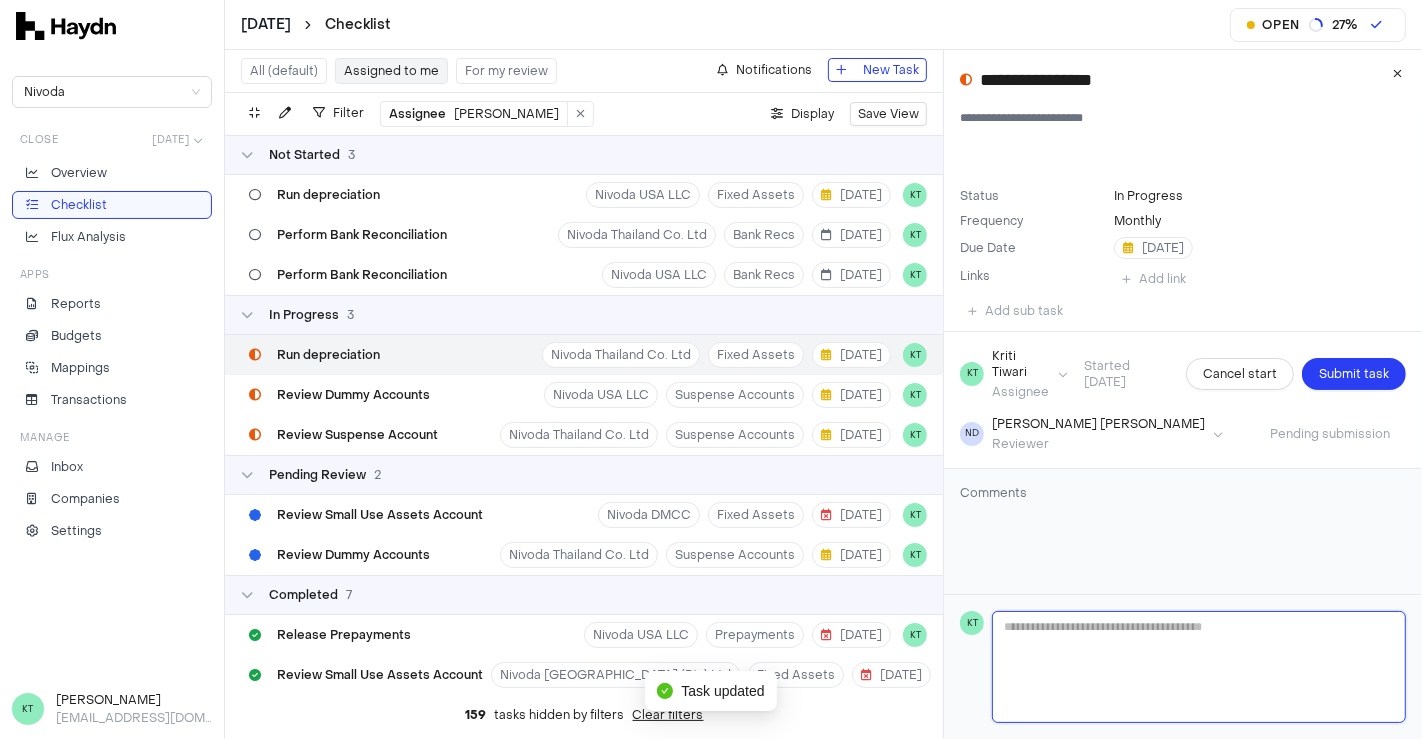click at bounding box center (1199, 667) 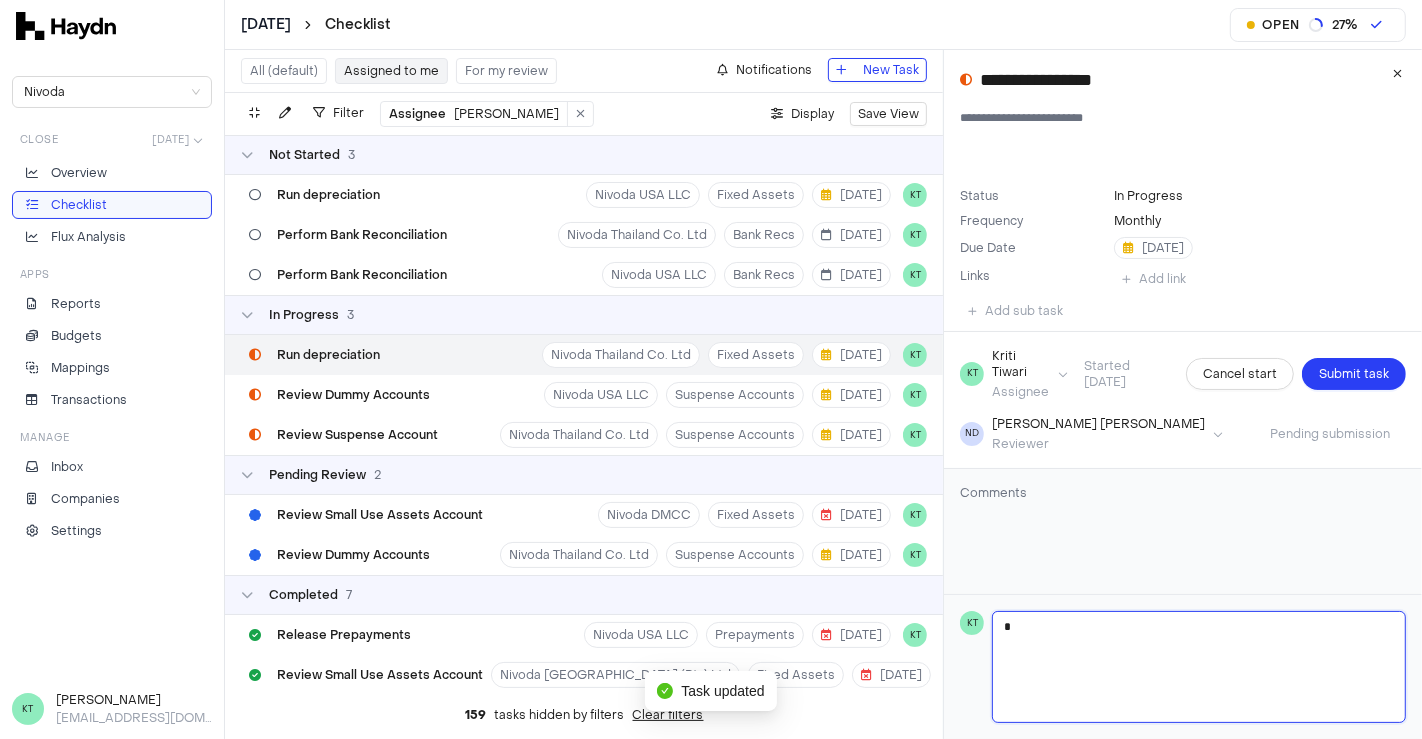 type 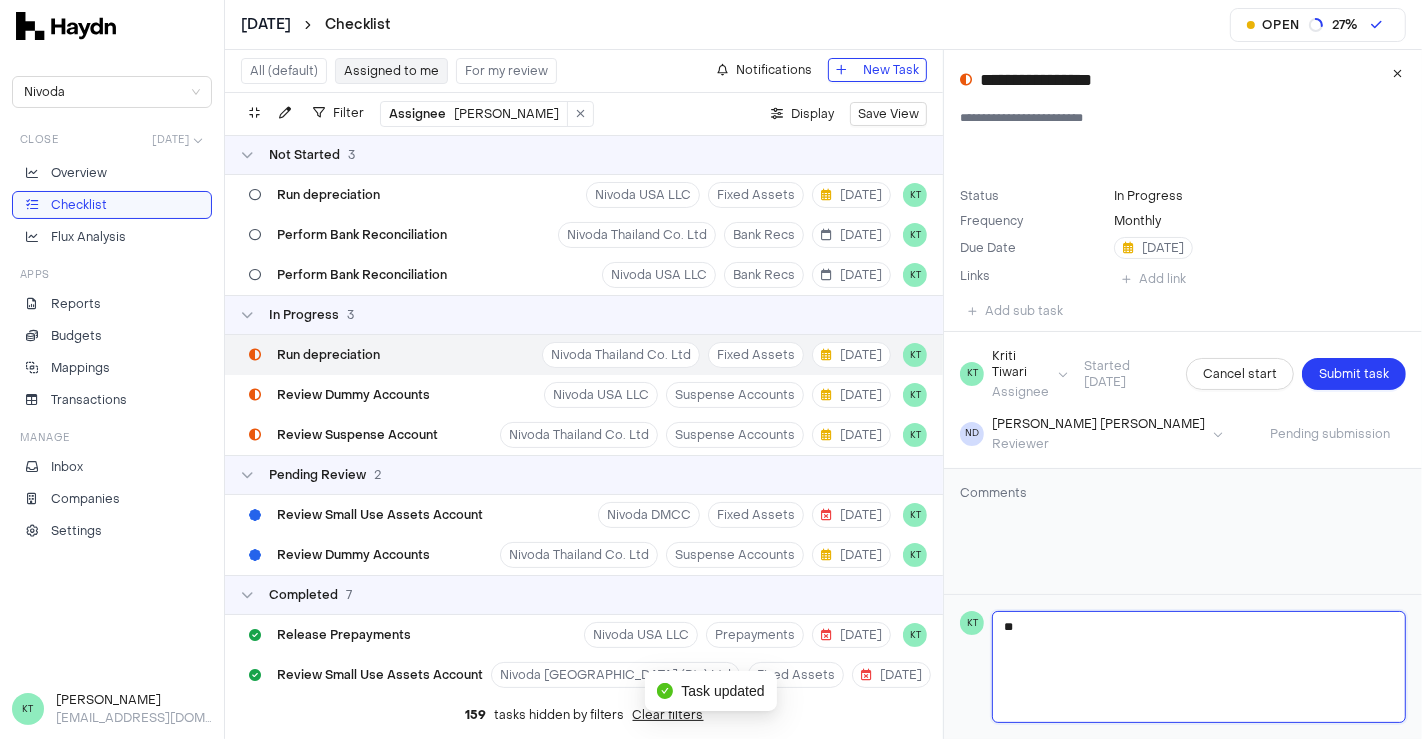 type 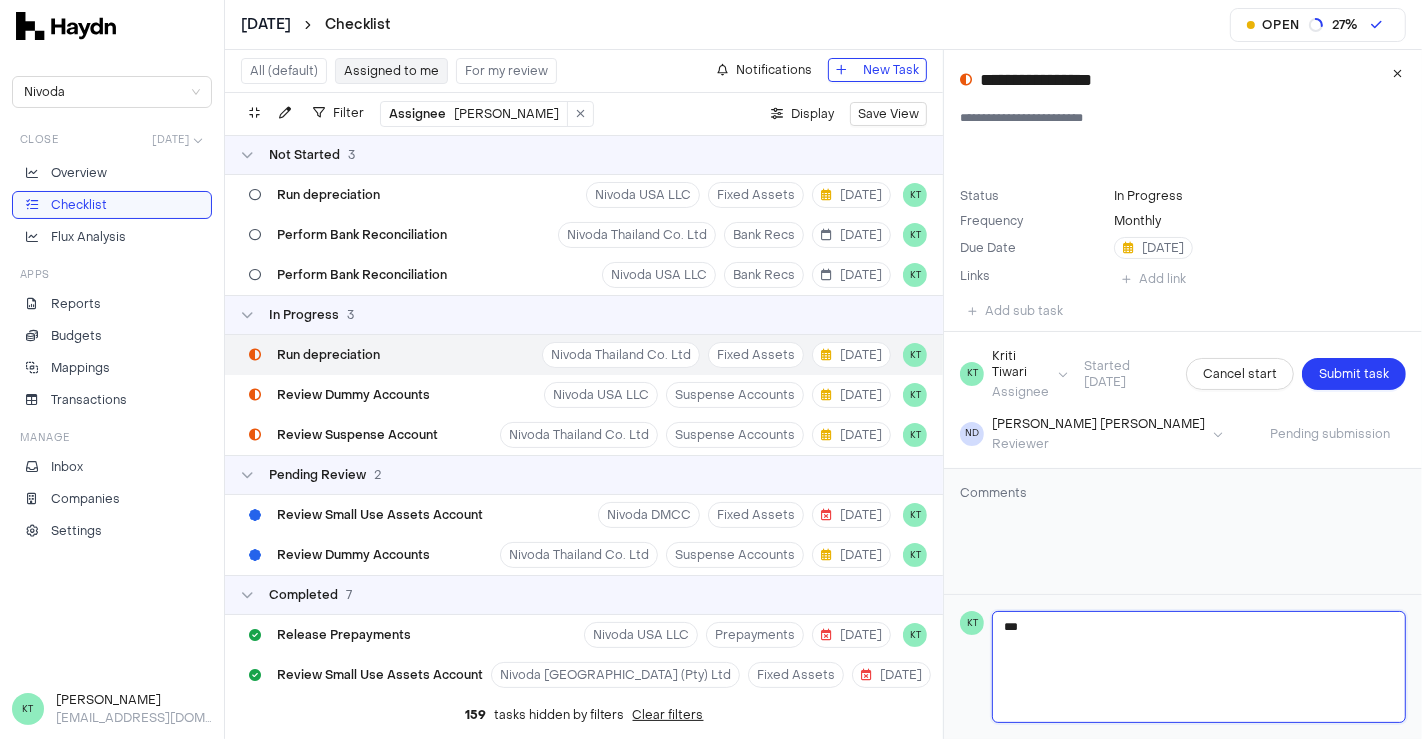 type 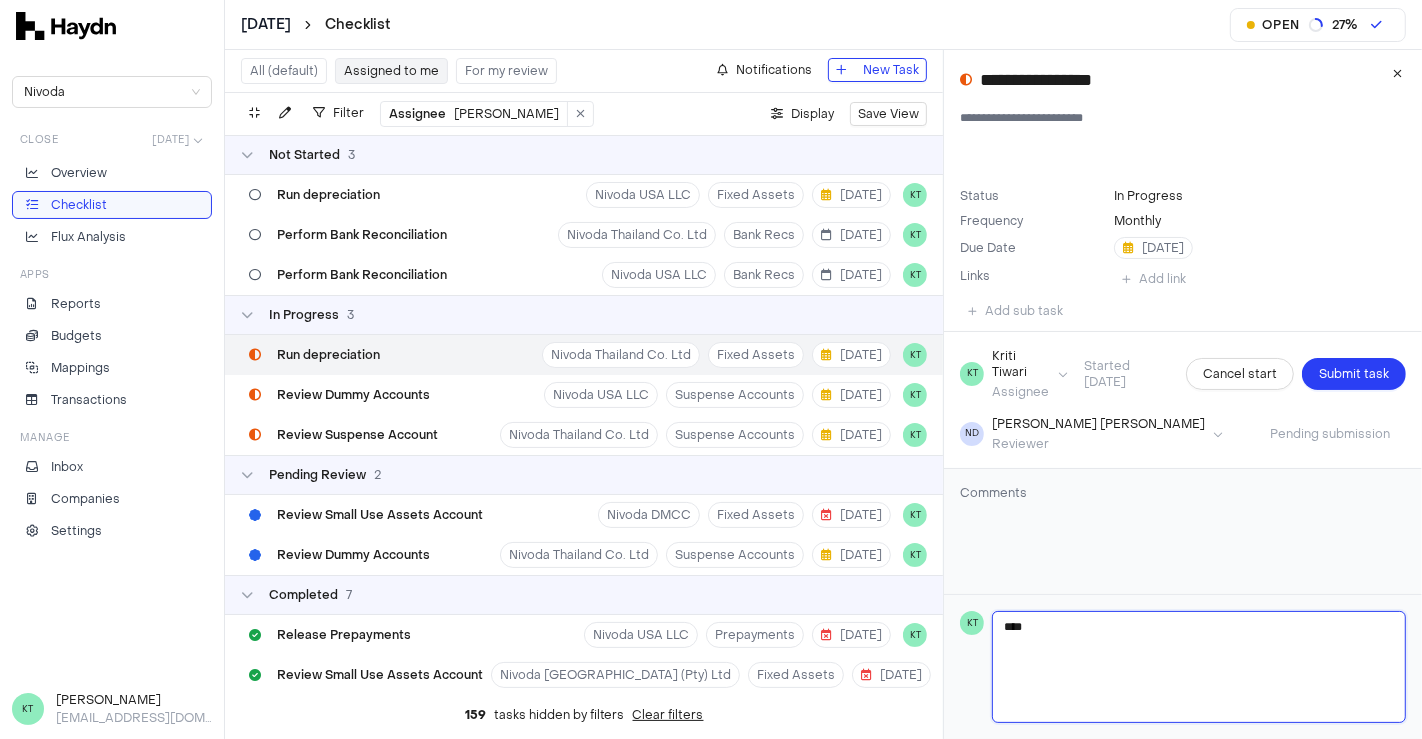 type 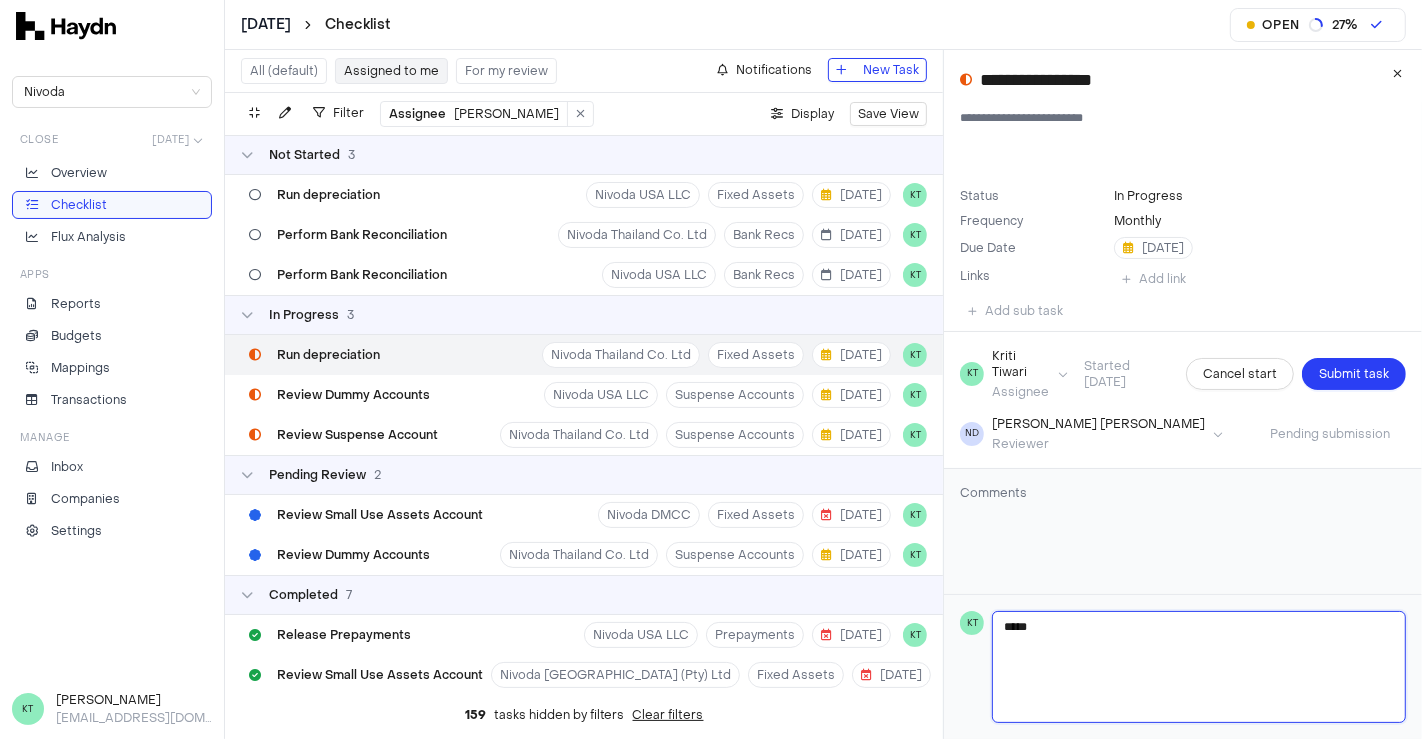 type 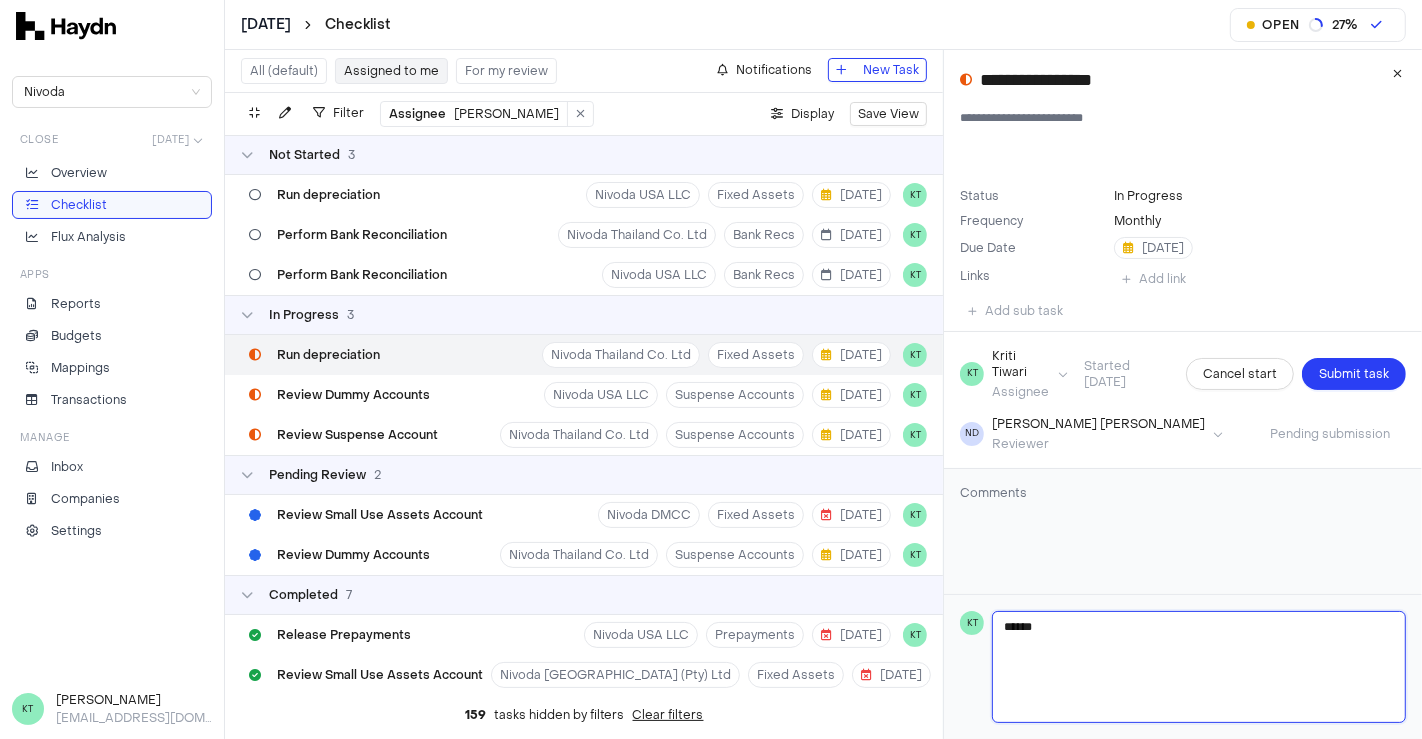 type 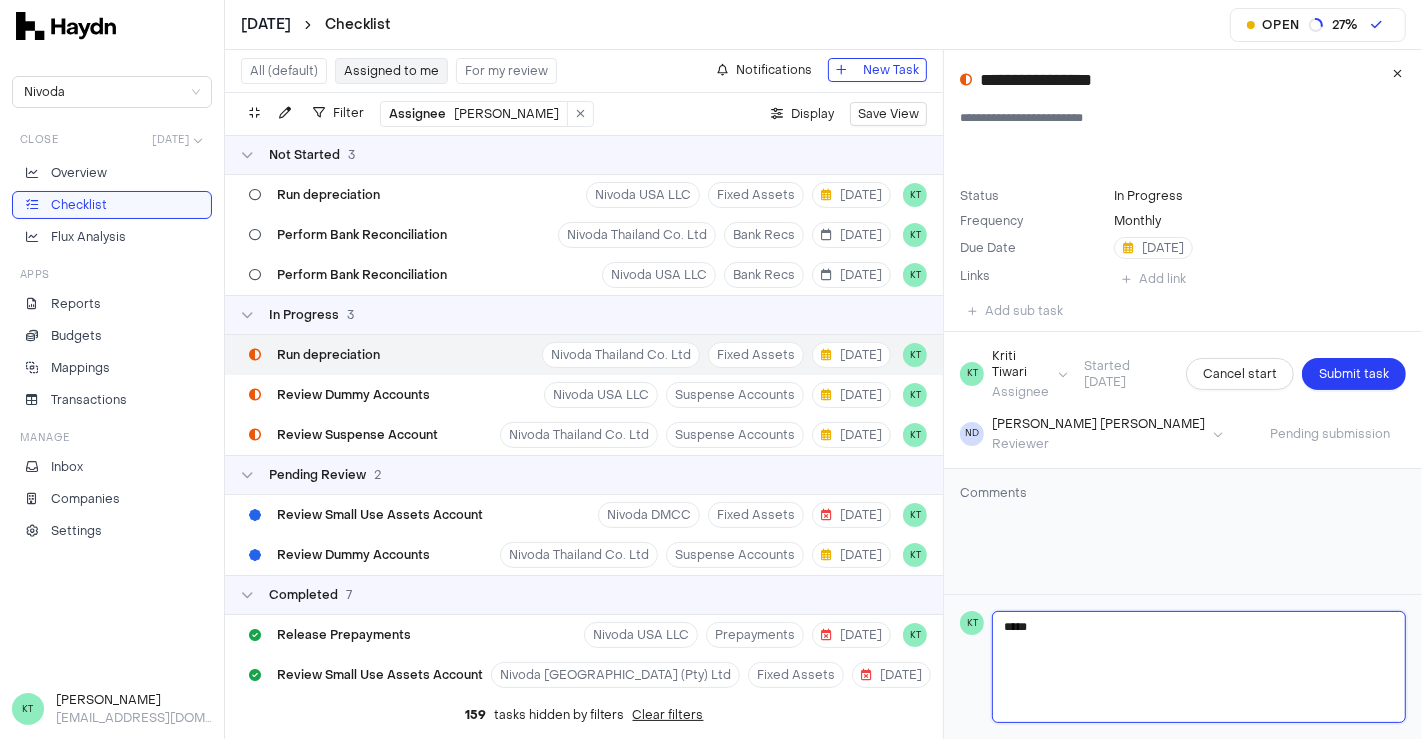 type 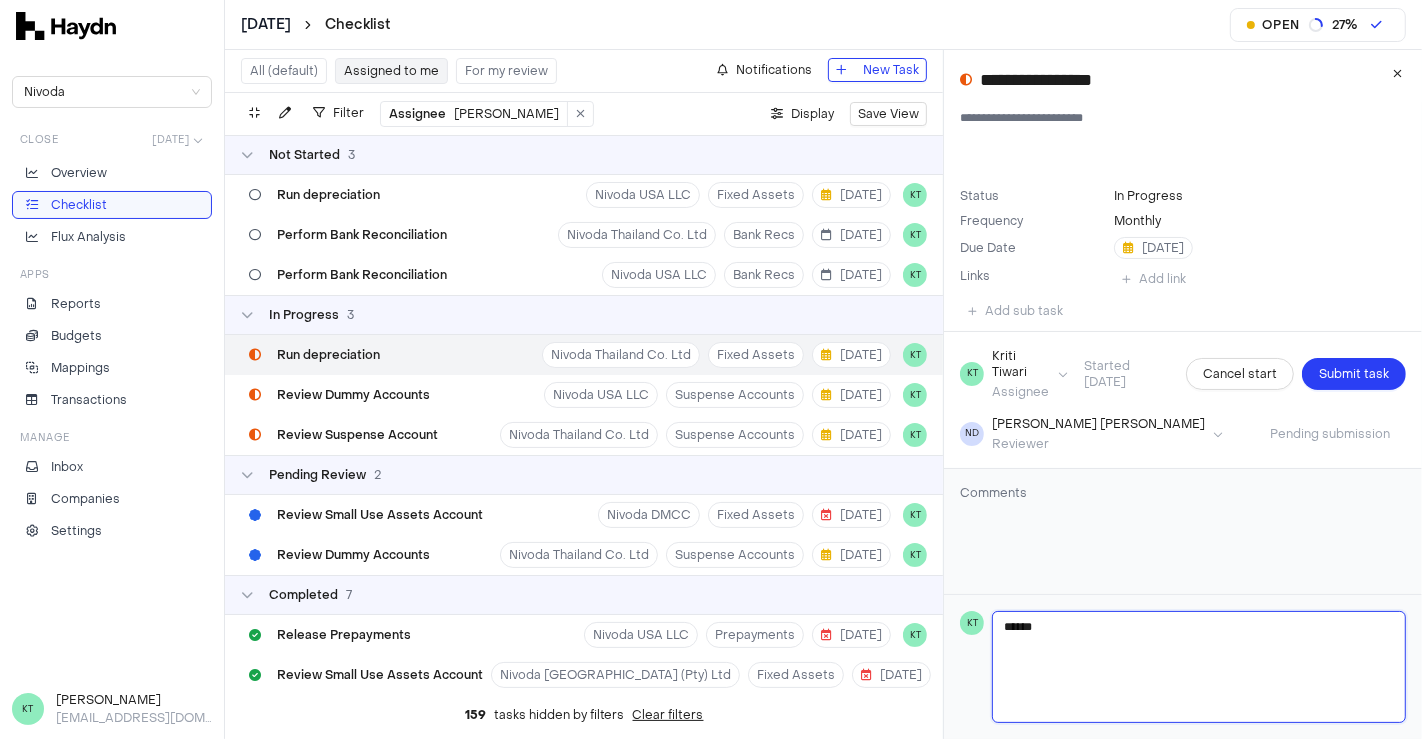 type 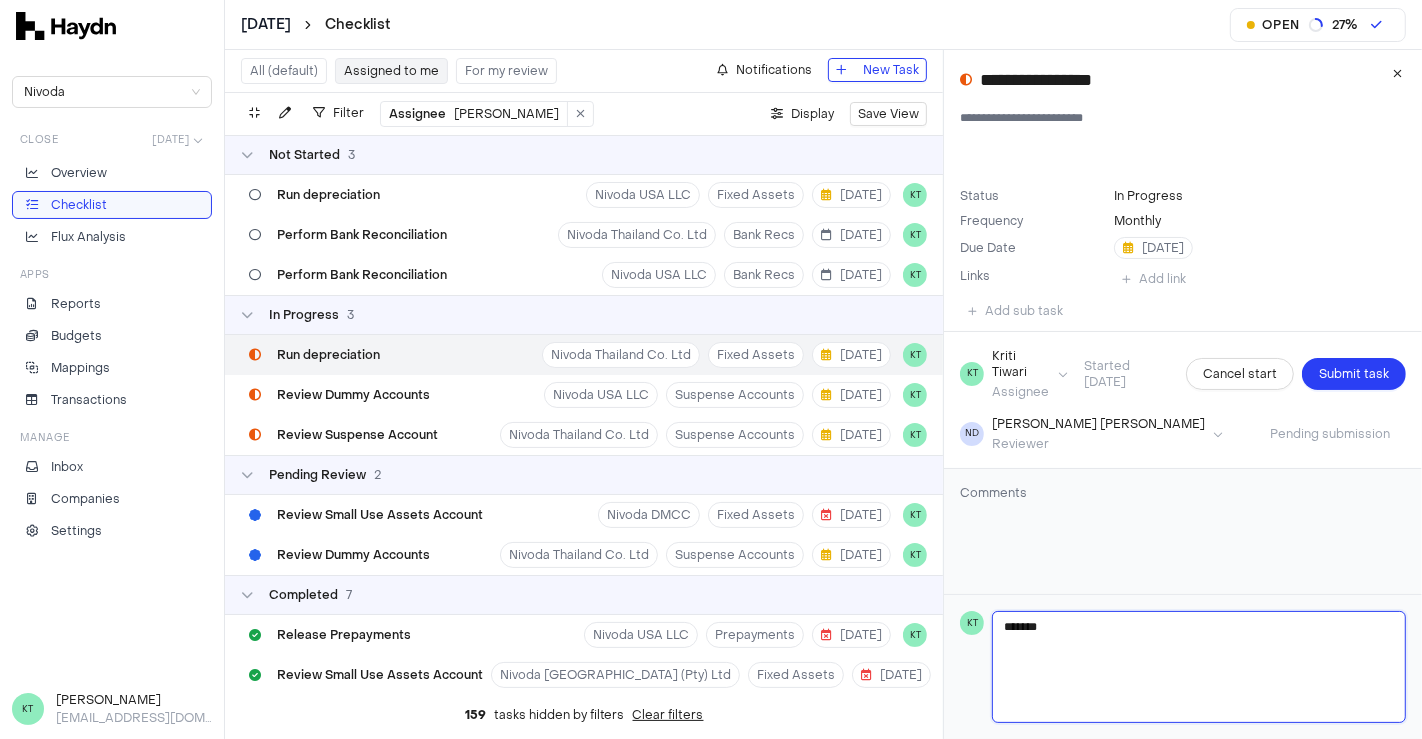 type 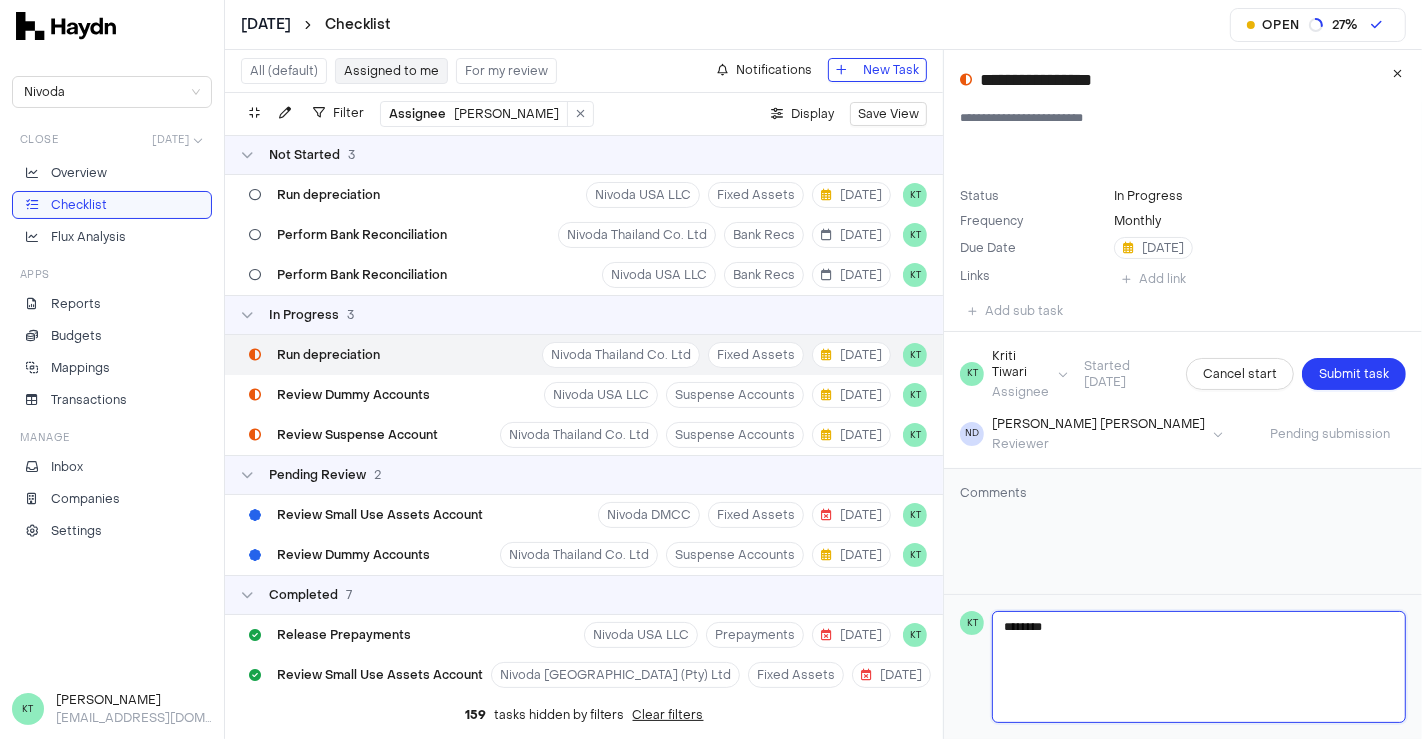 type 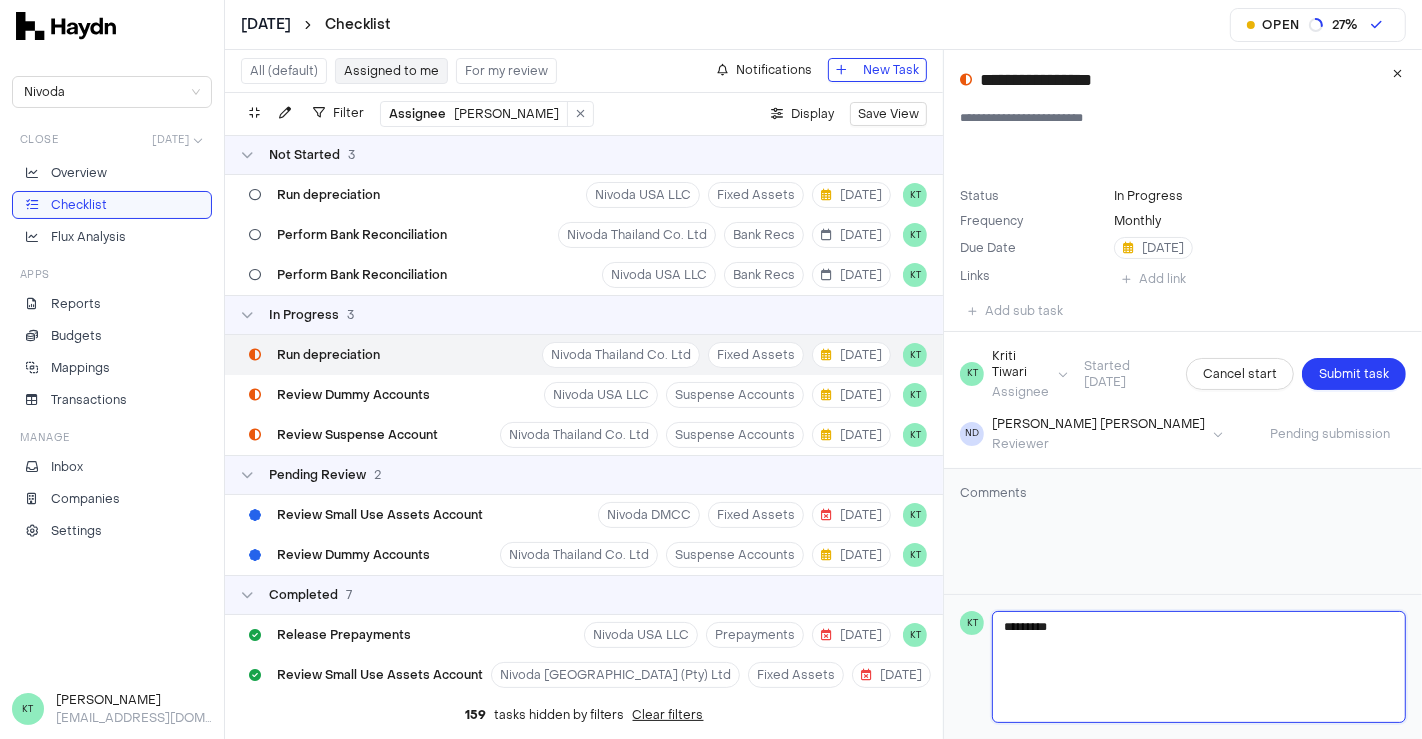 type 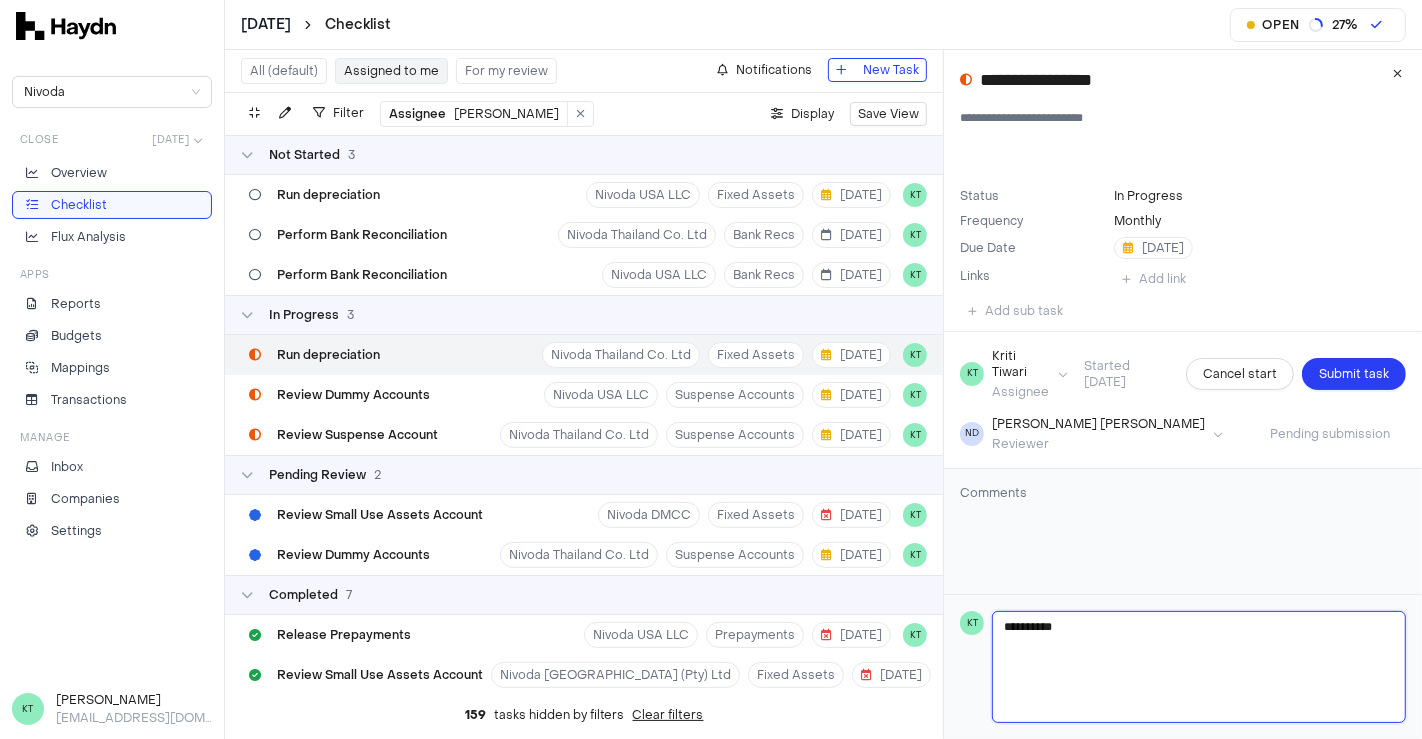 type 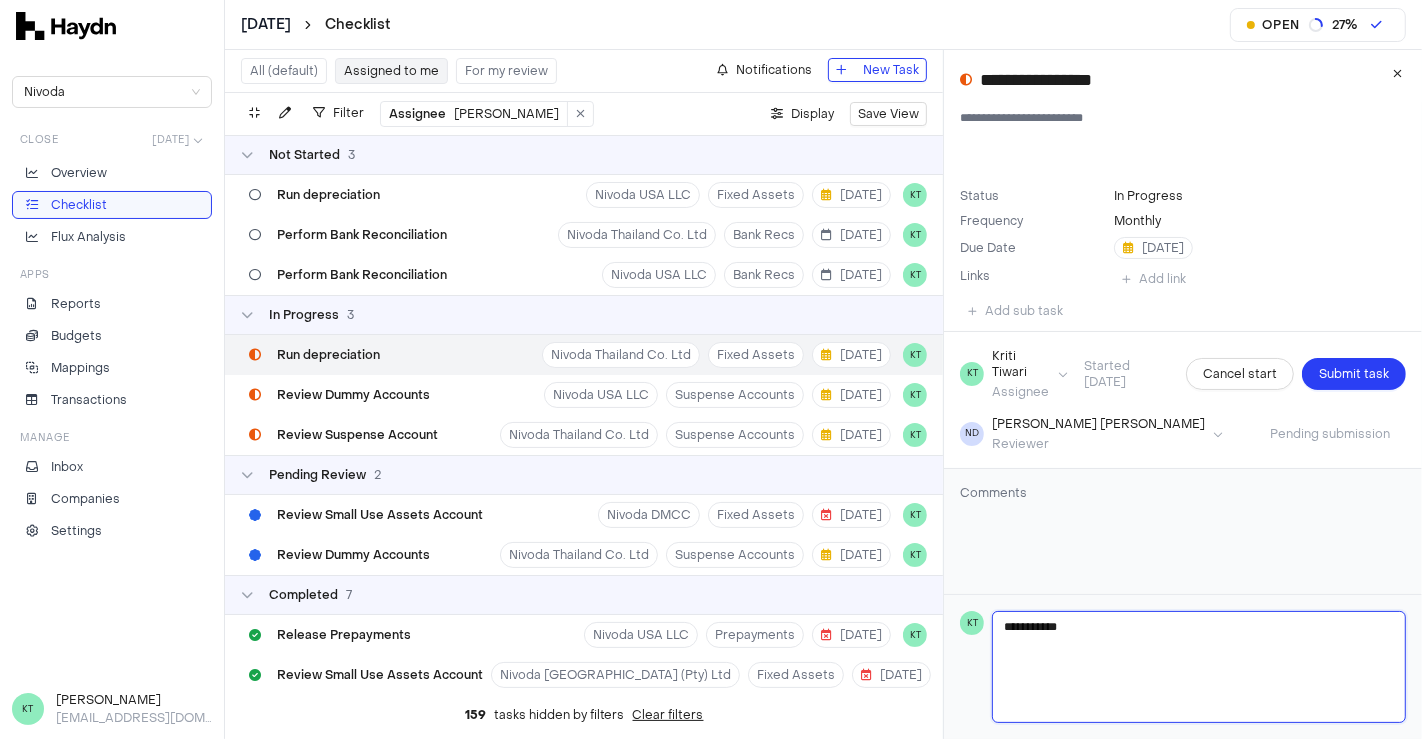 type 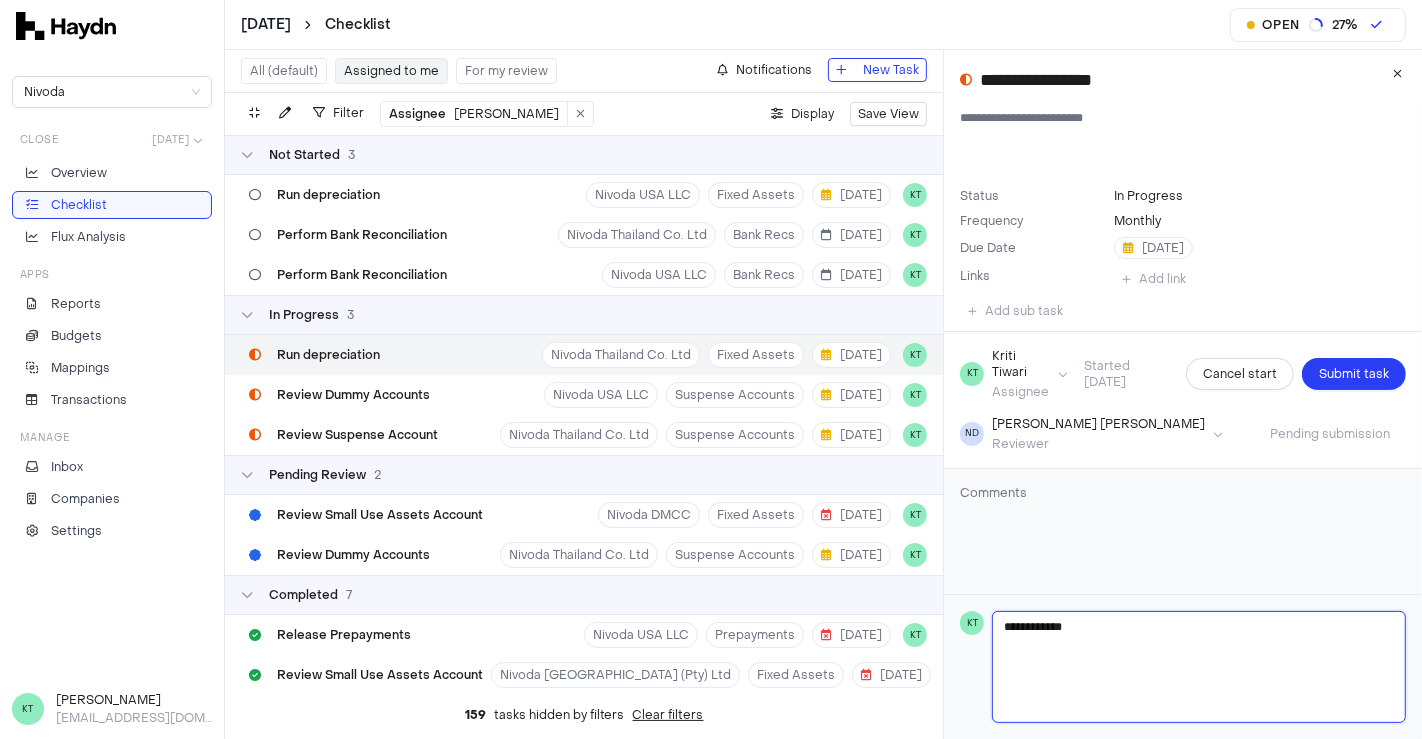 type 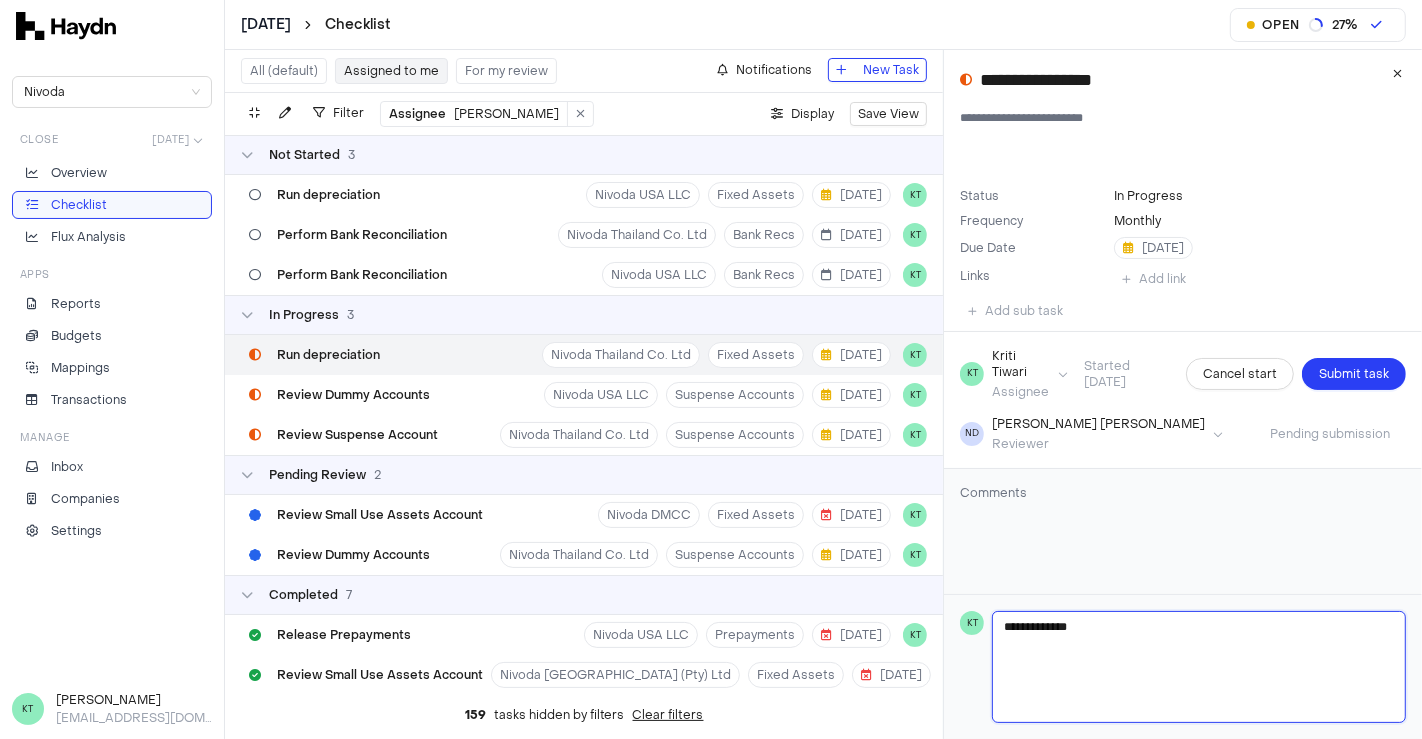 type 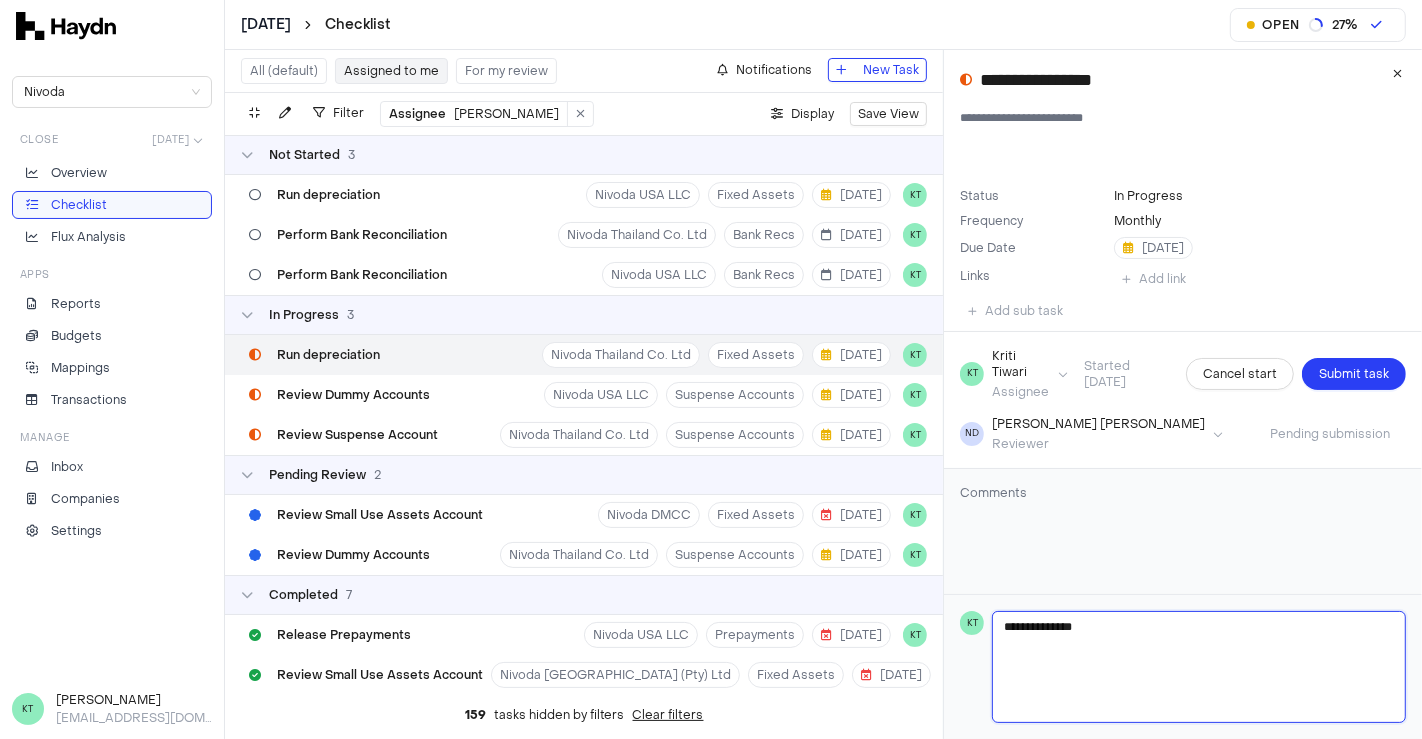 type 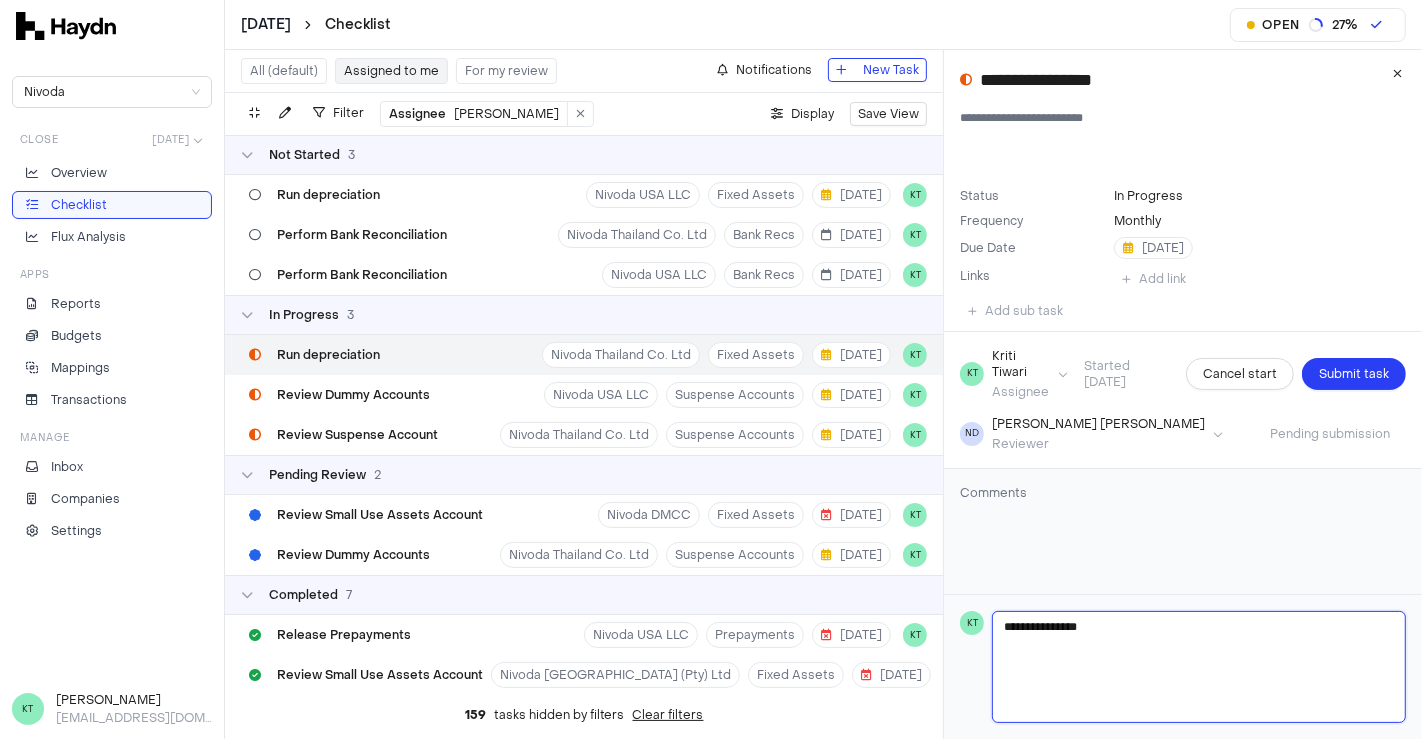 type 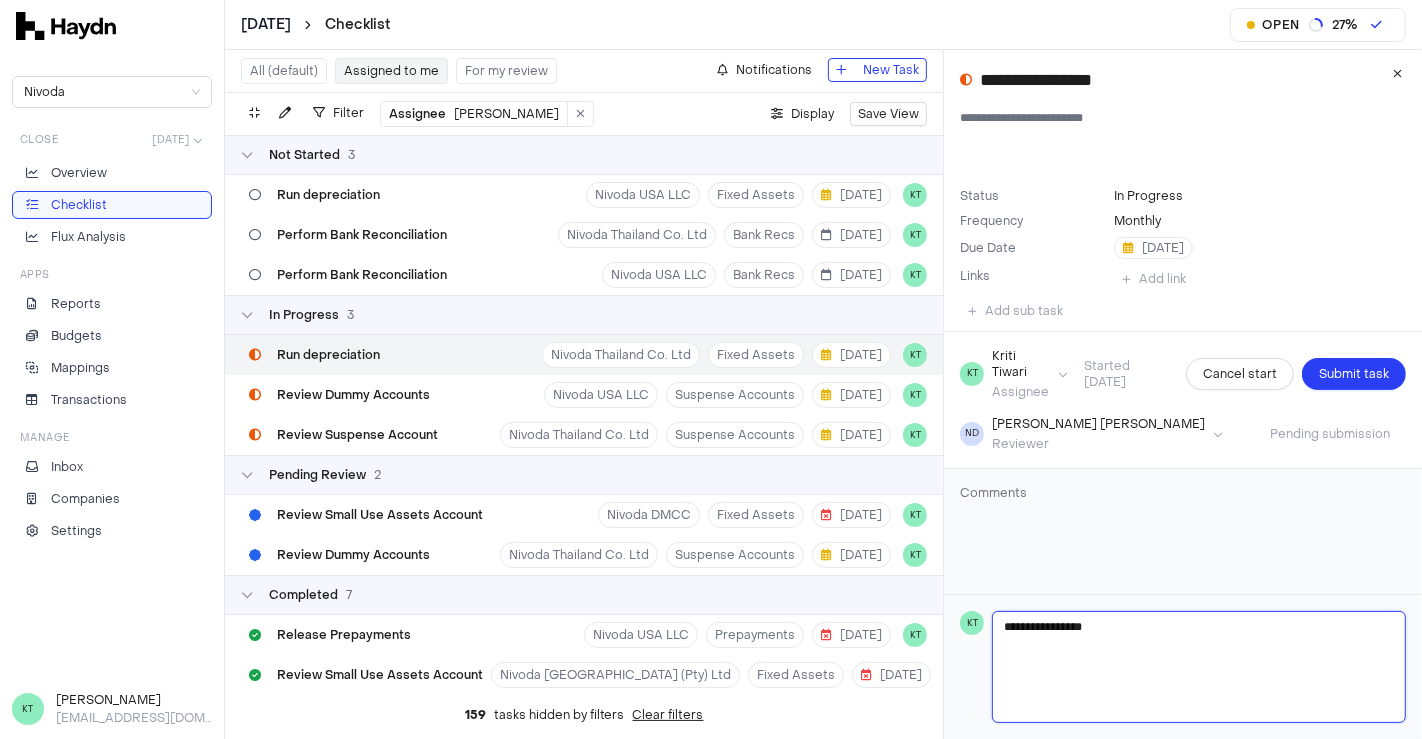 type 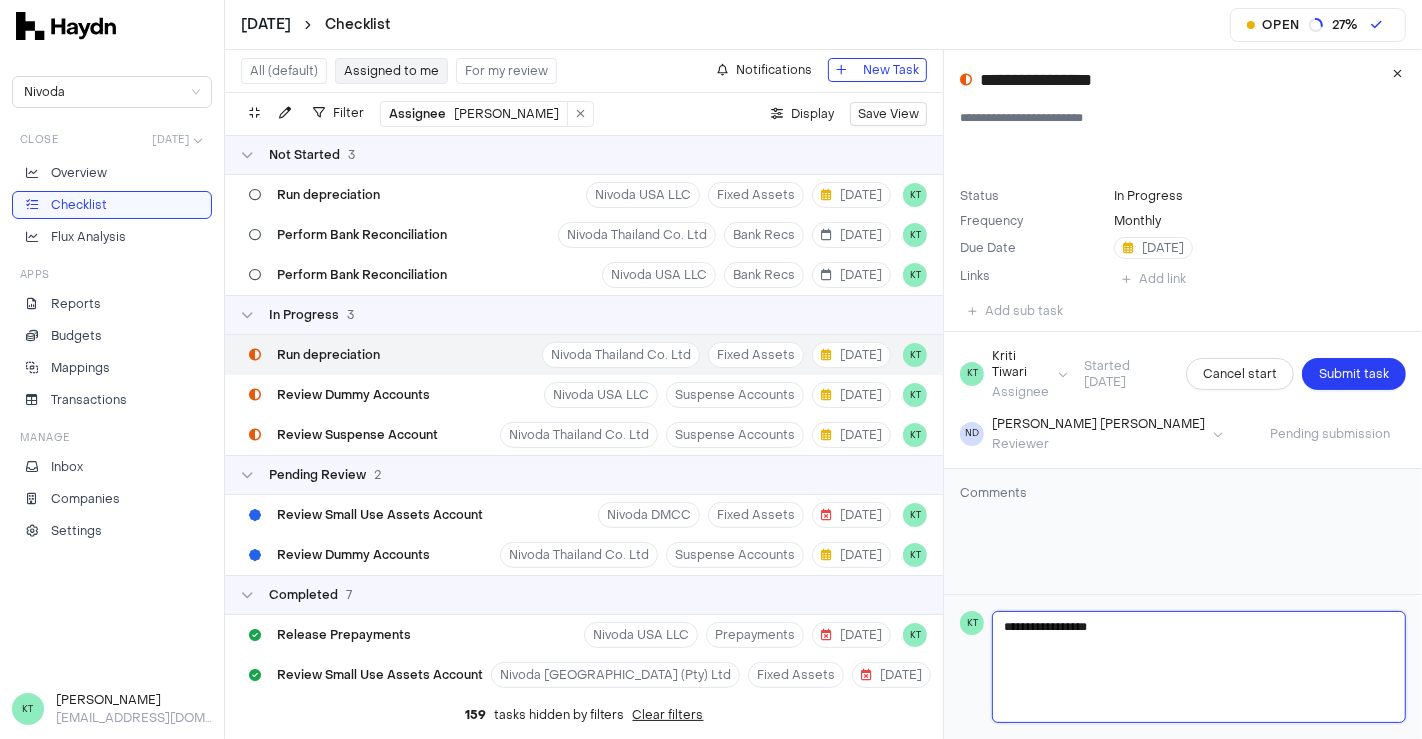type 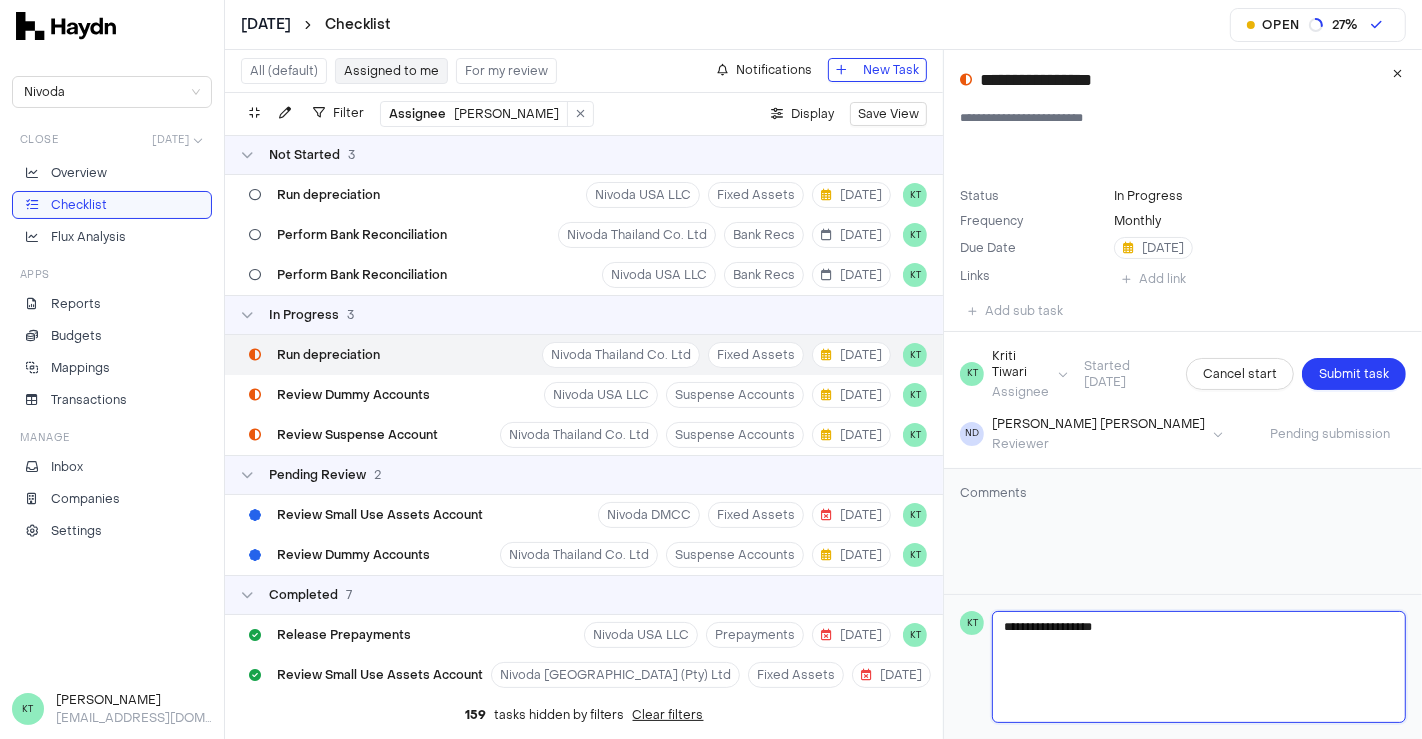 type 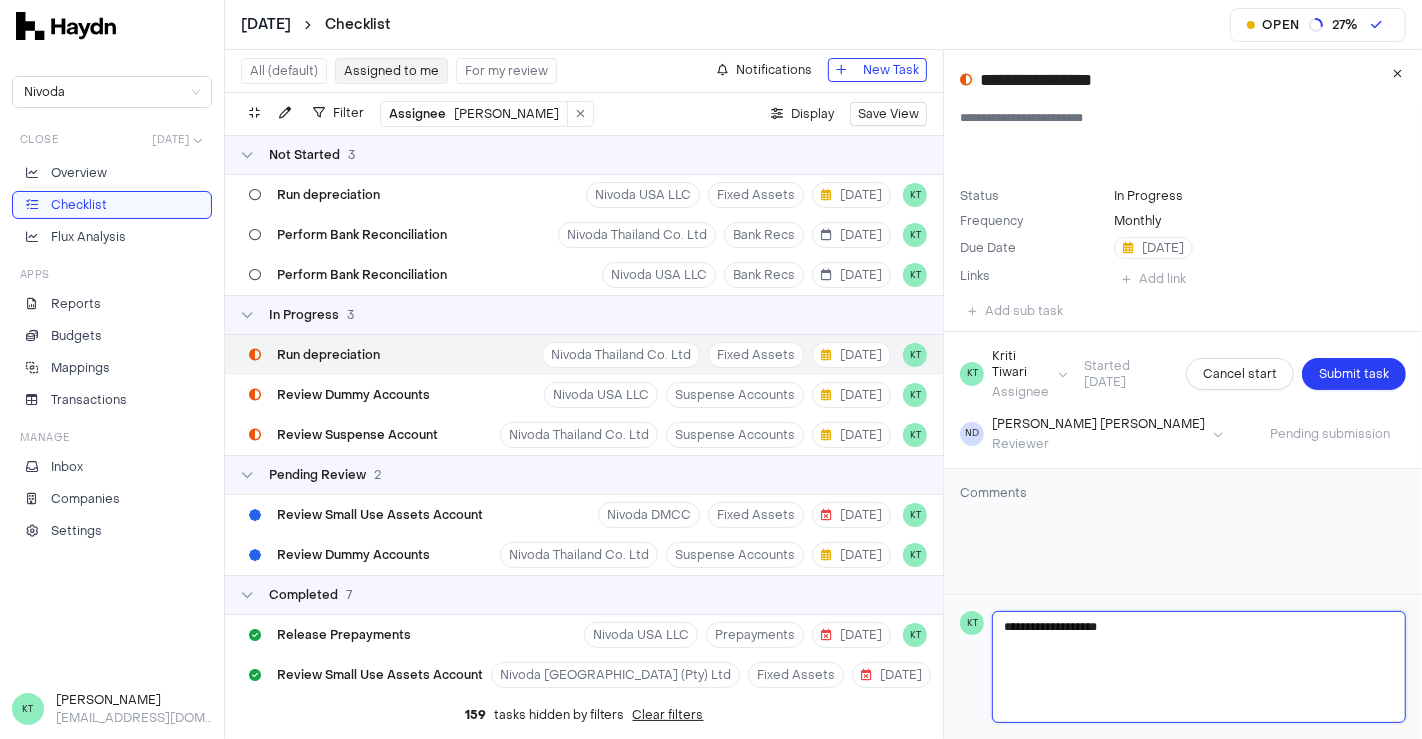 type 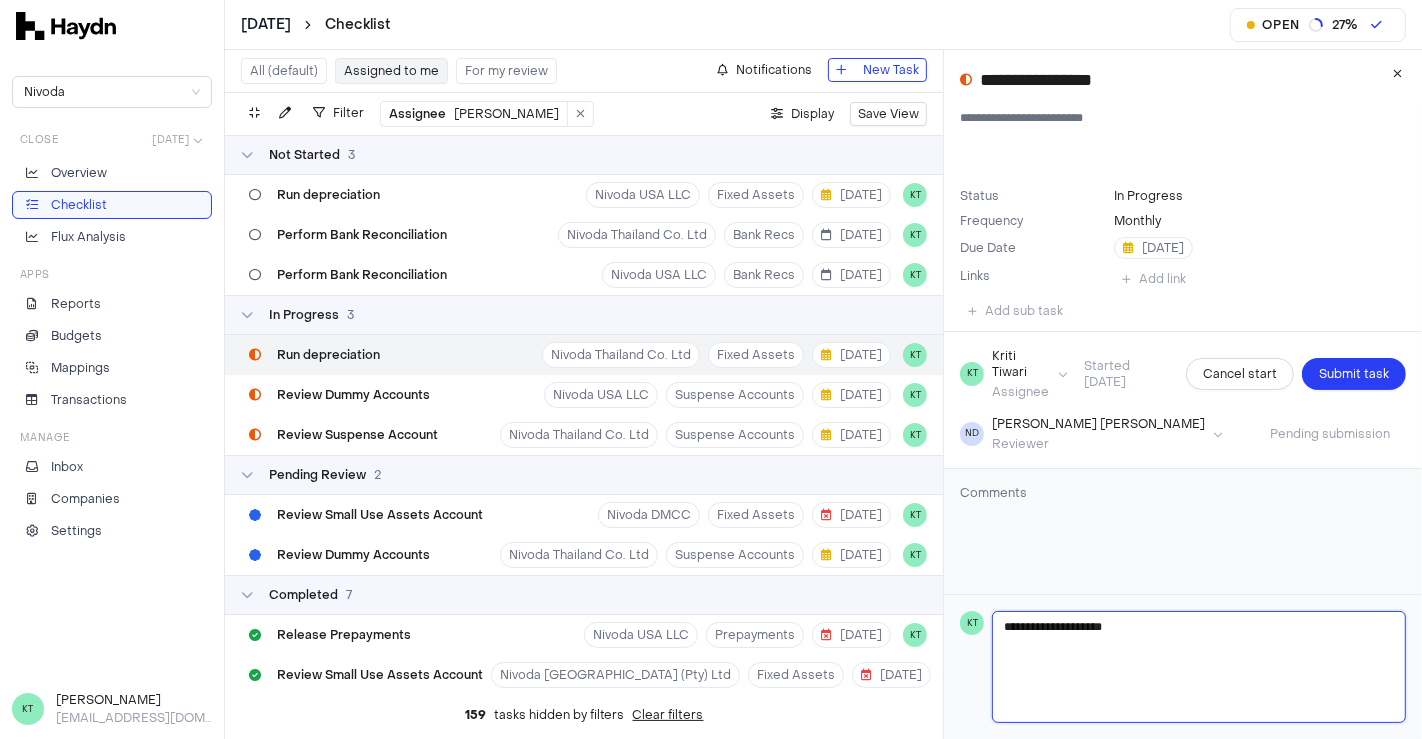 type 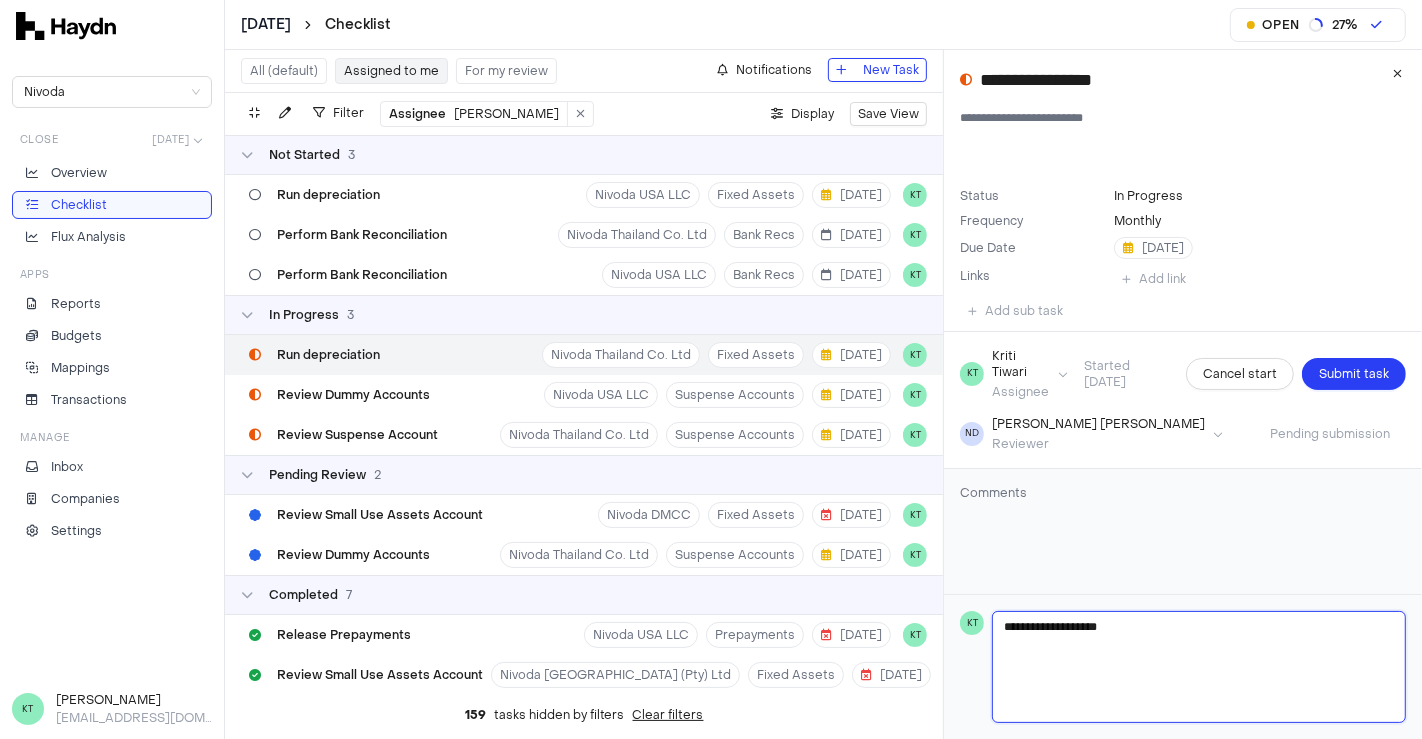 type 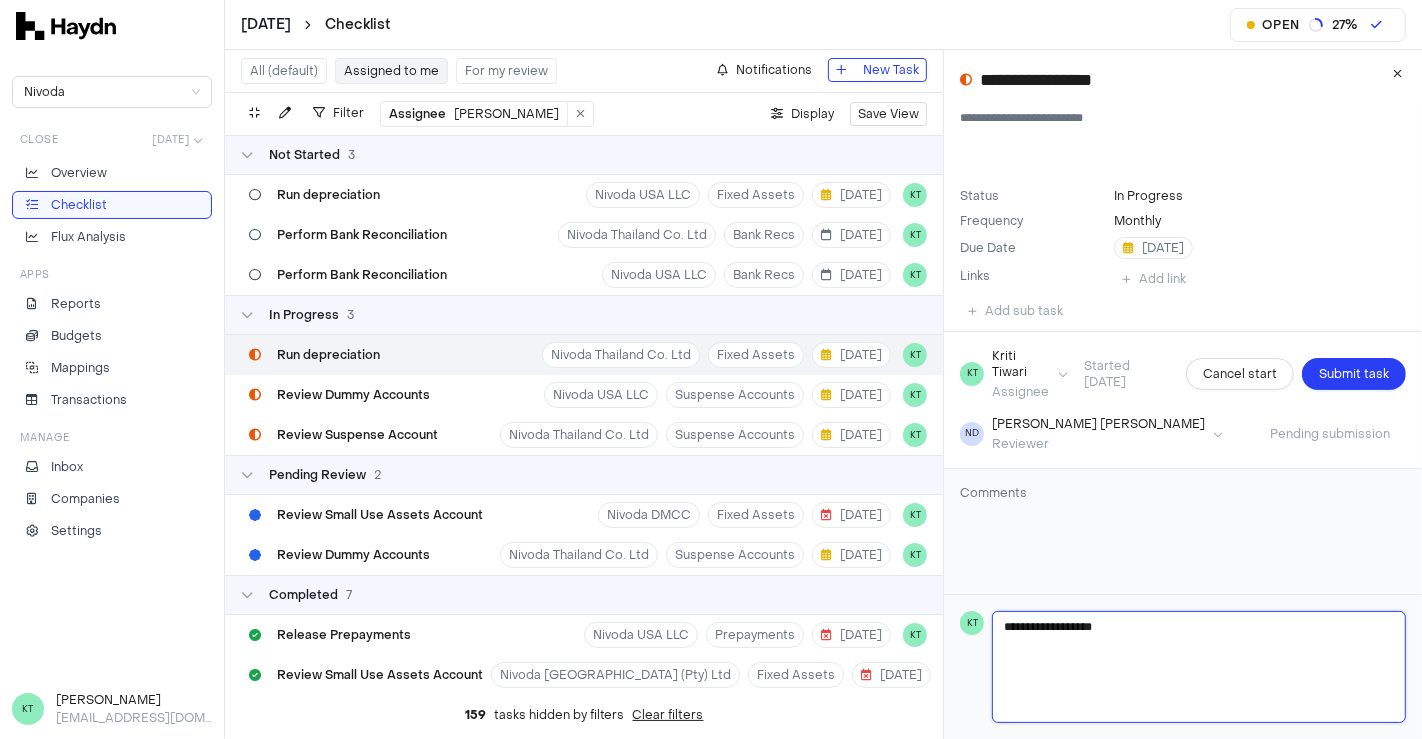 type 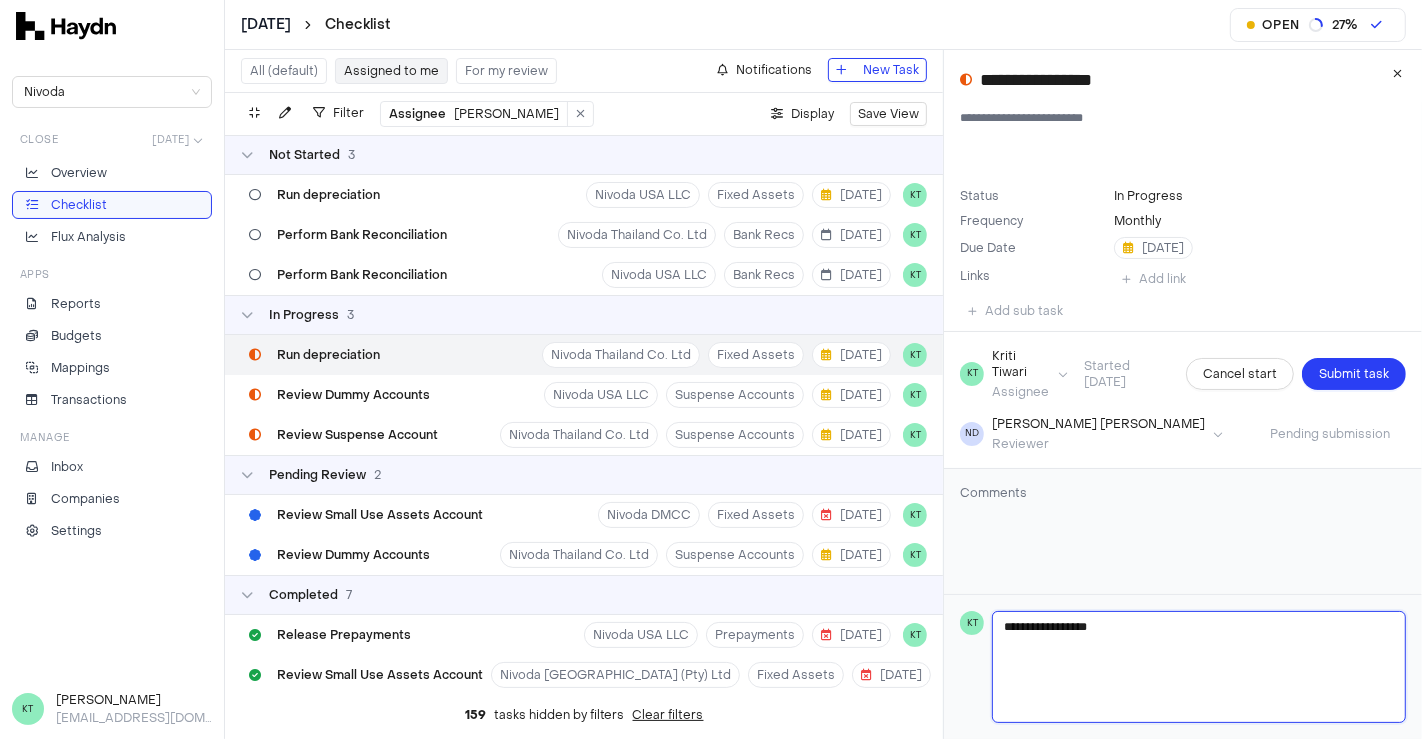 type 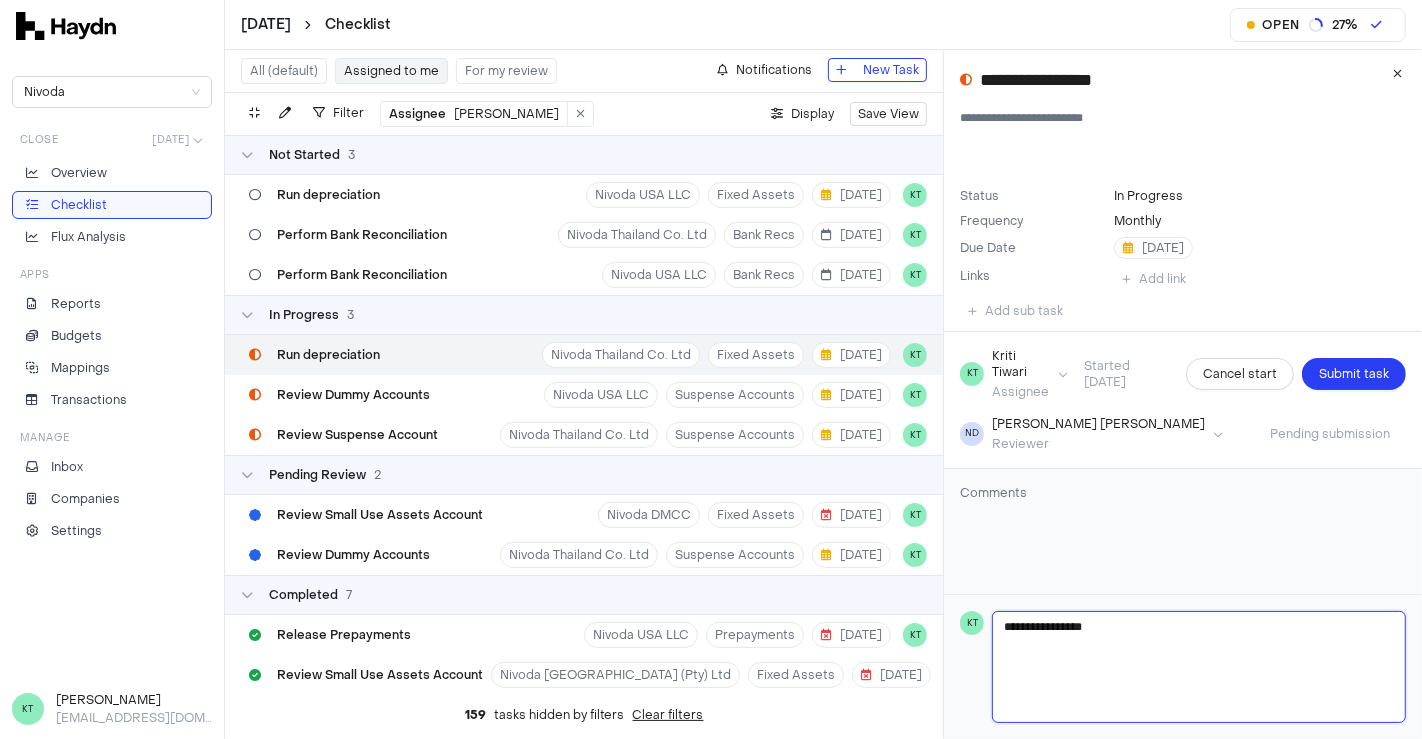 type 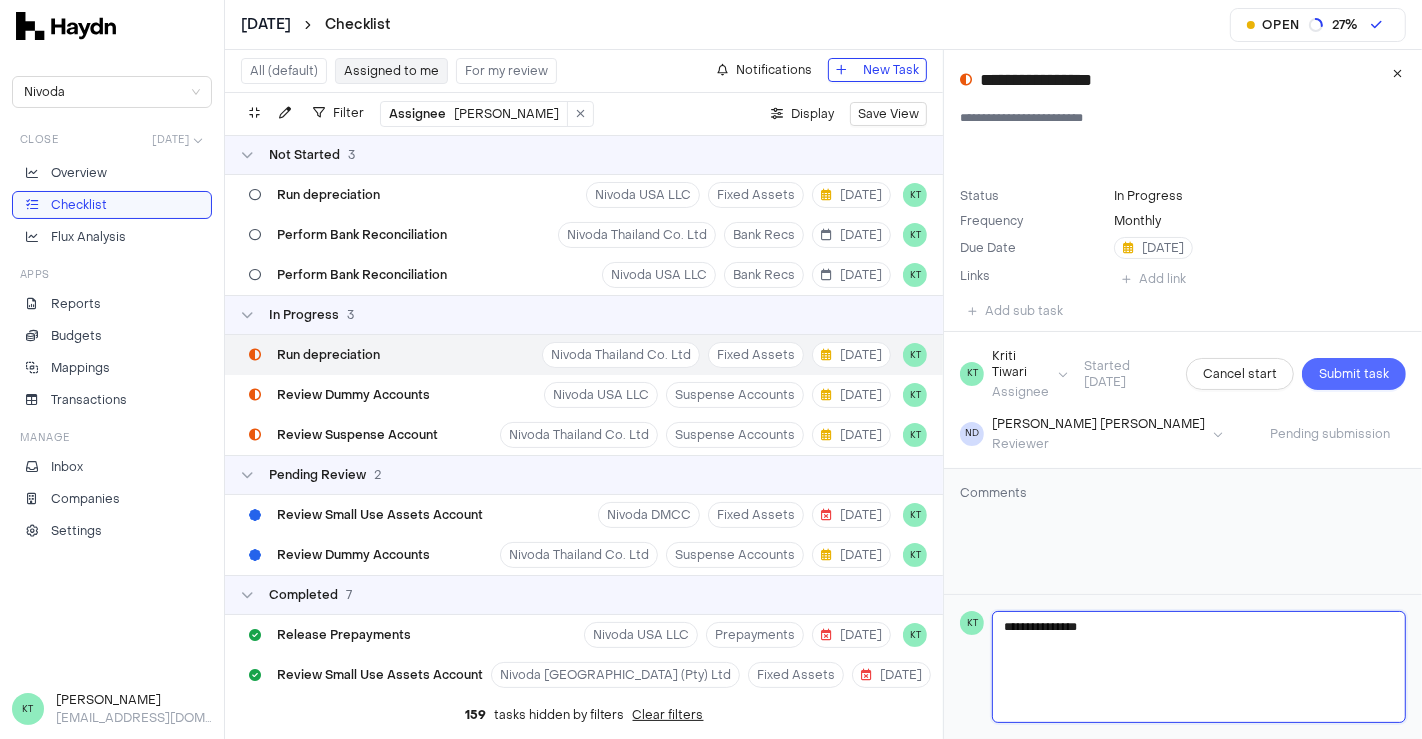 type on "**********" 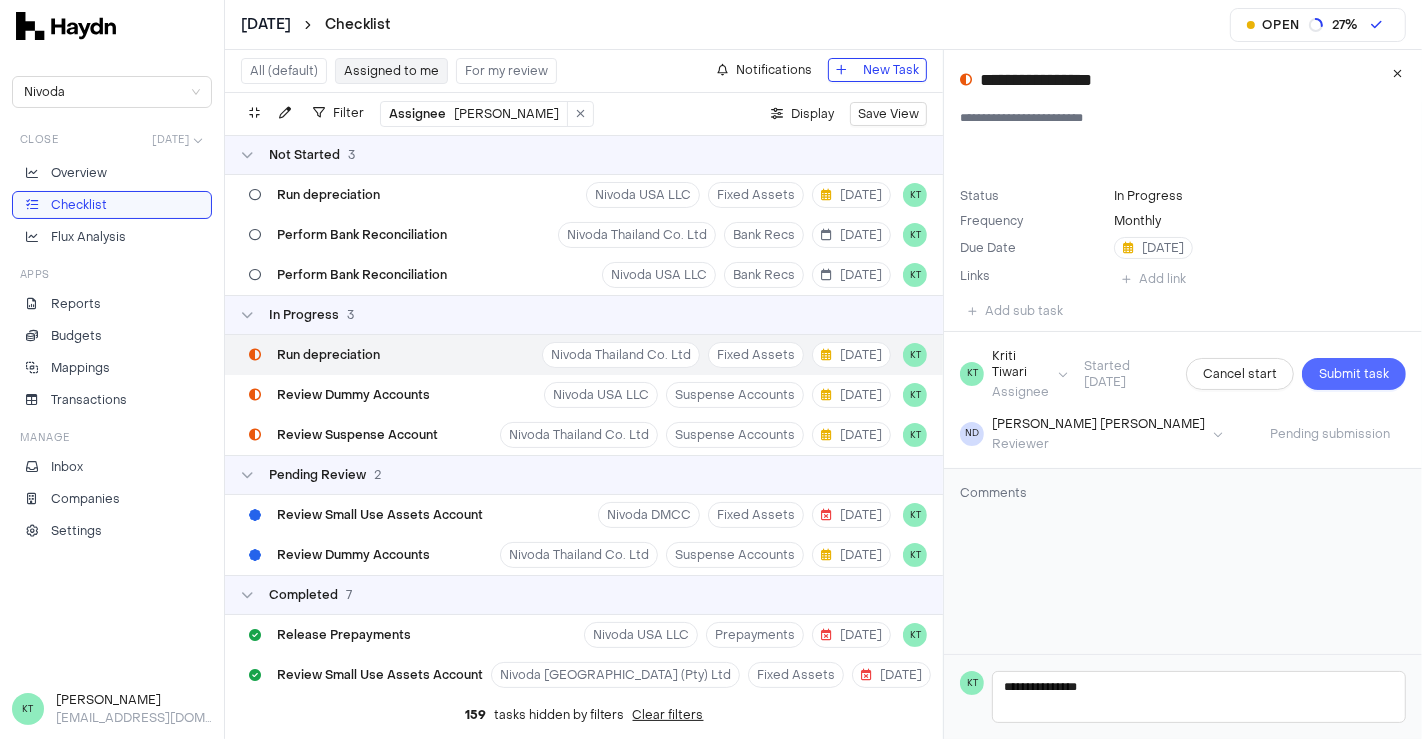 click on "Submit task" at bounding box center [1354, 374] 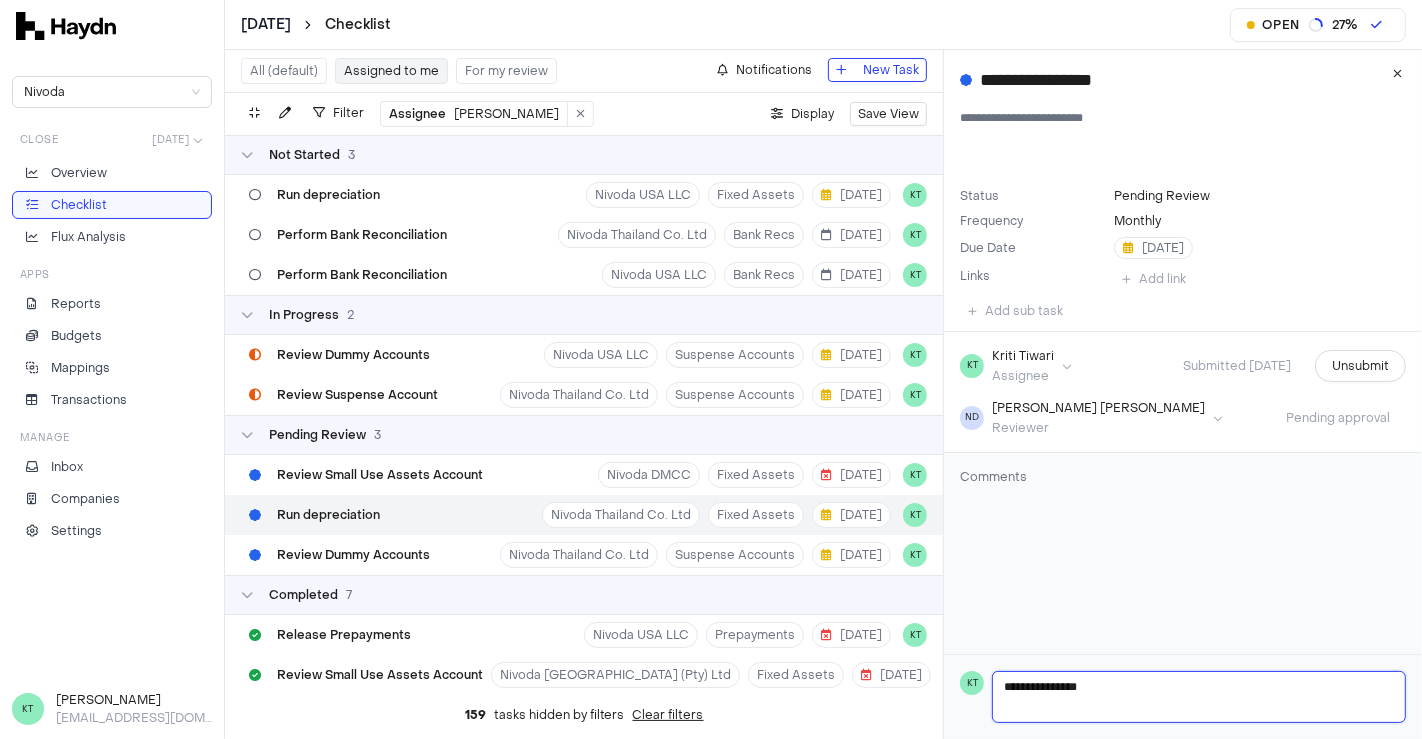 click on "**********" at bounding box center (1199, 697) 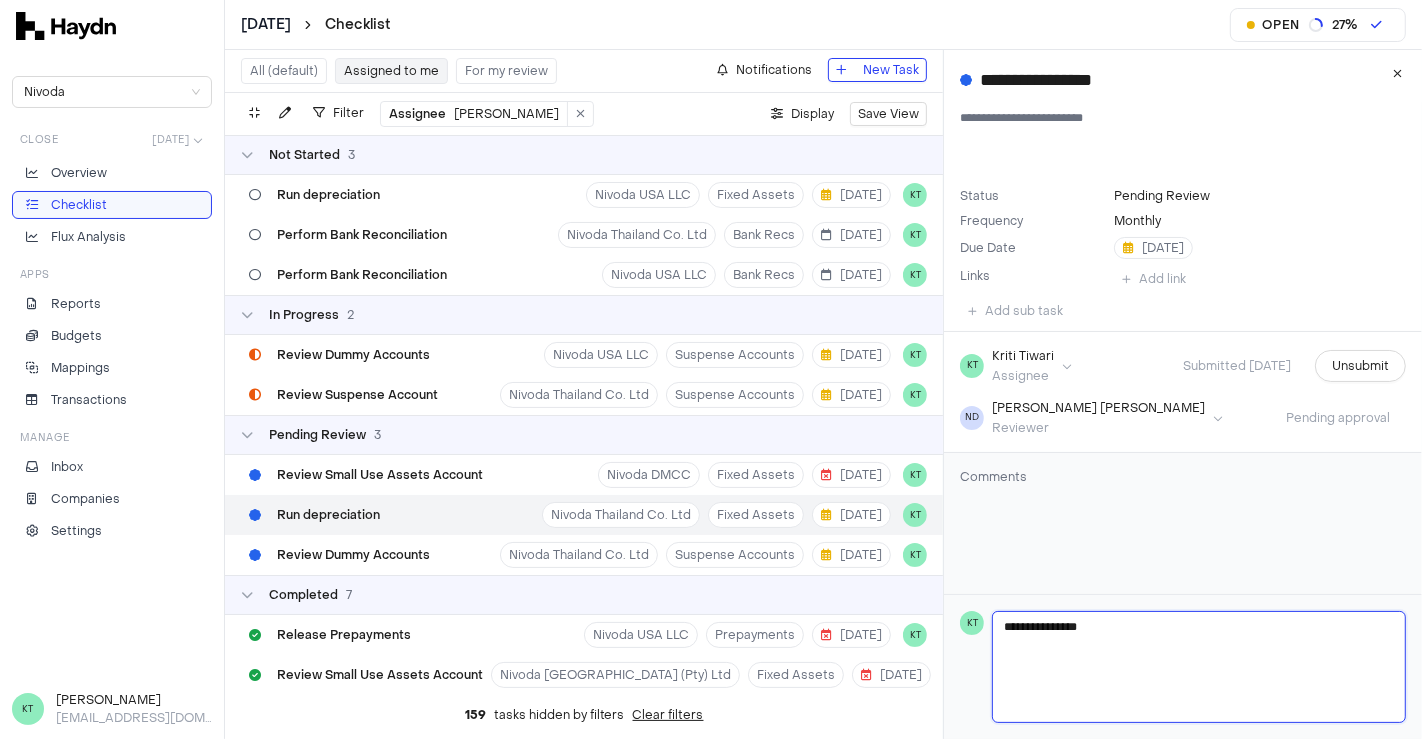 type 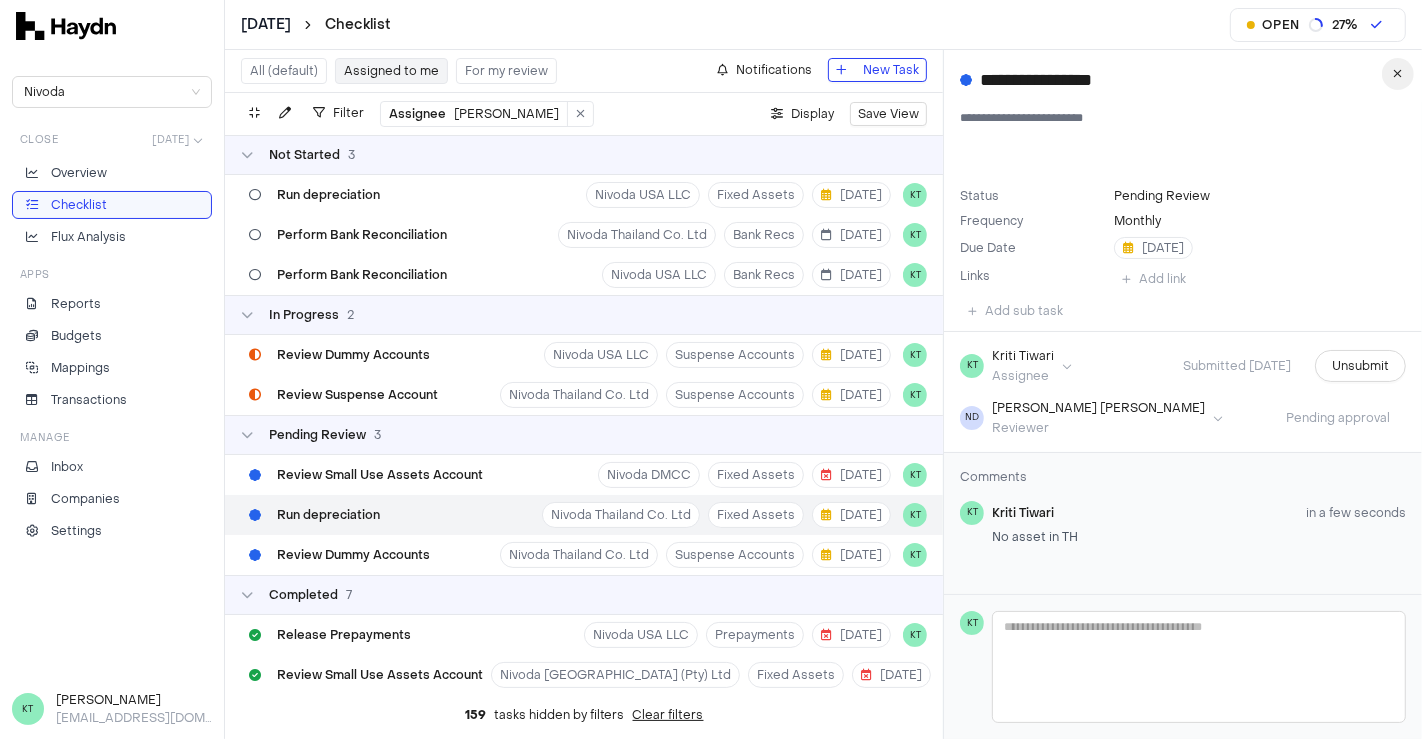 type 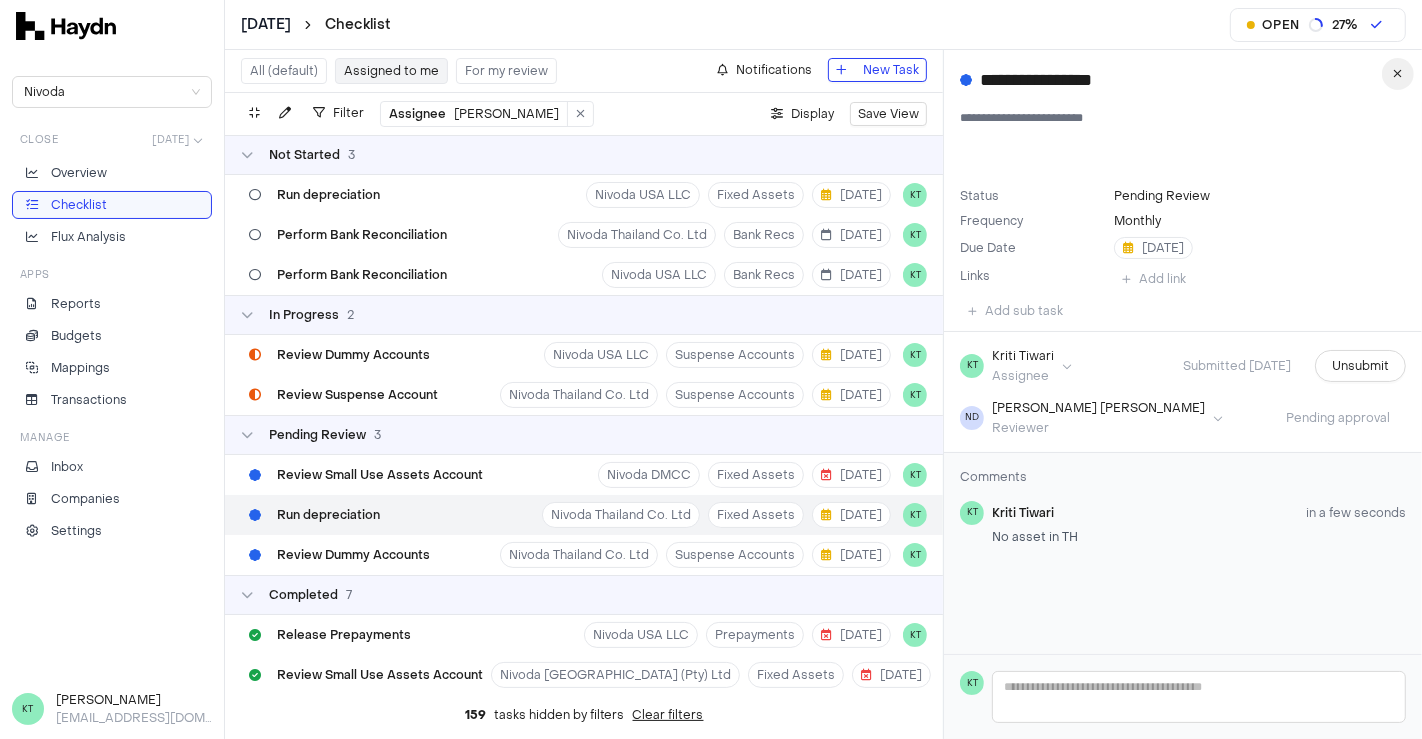 click at bounding box center [1398, 74] 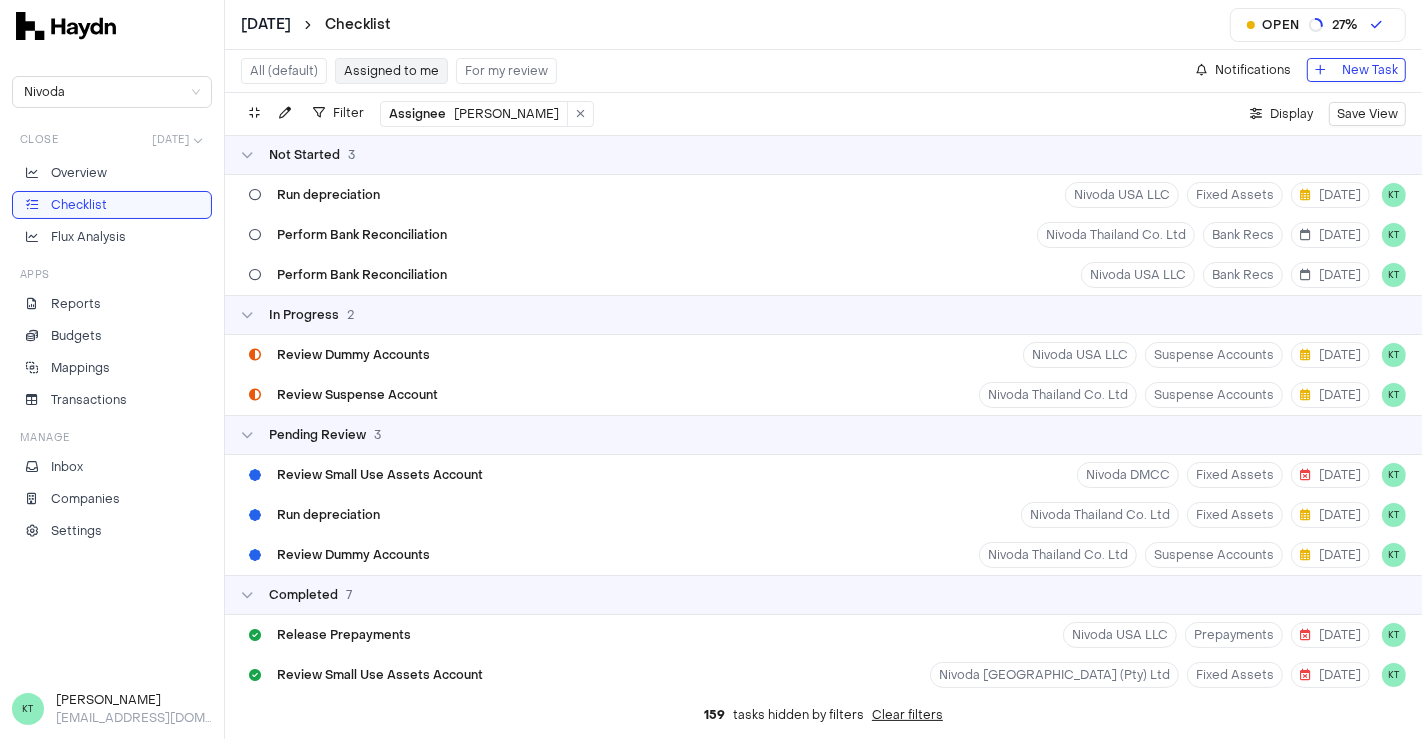 click on "For my review" at bounding box center [506, 71] 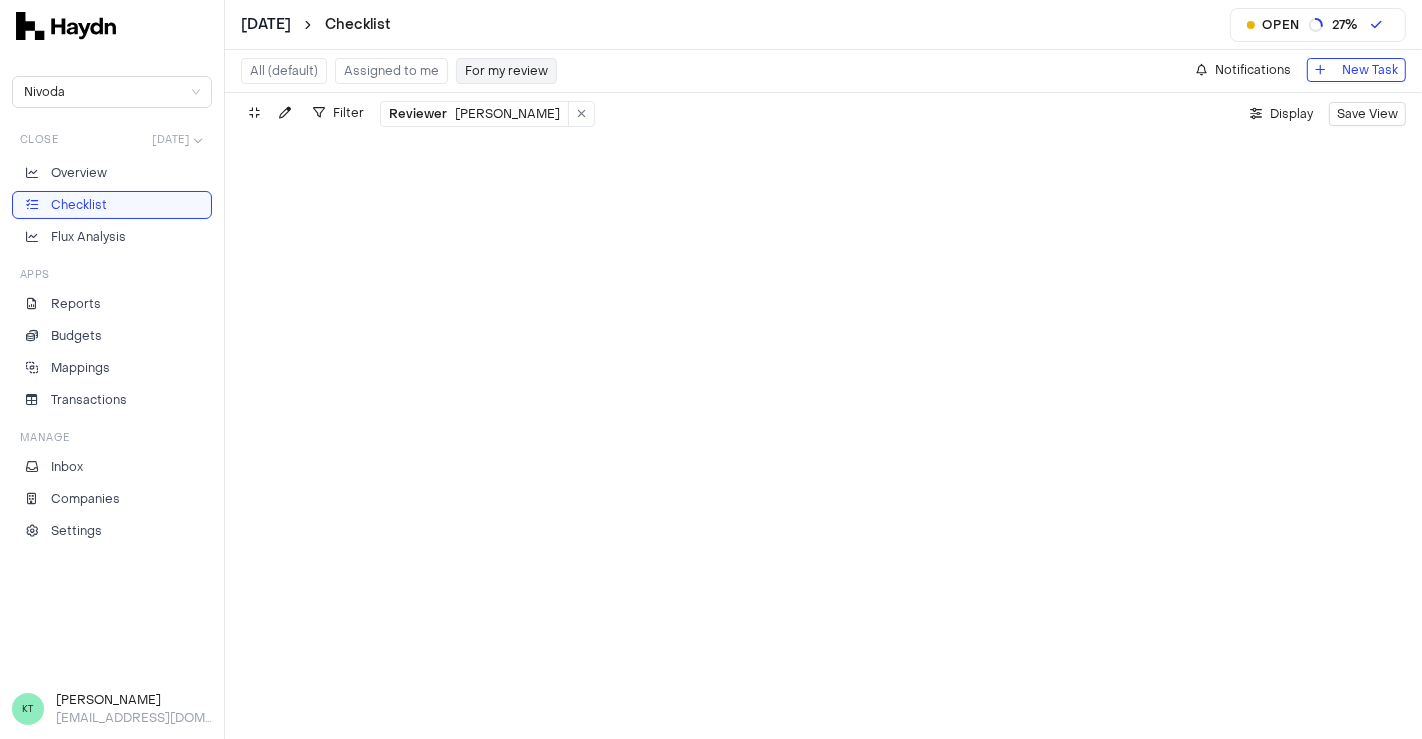 click on "All   (default)" at bounding box center (284, 71) 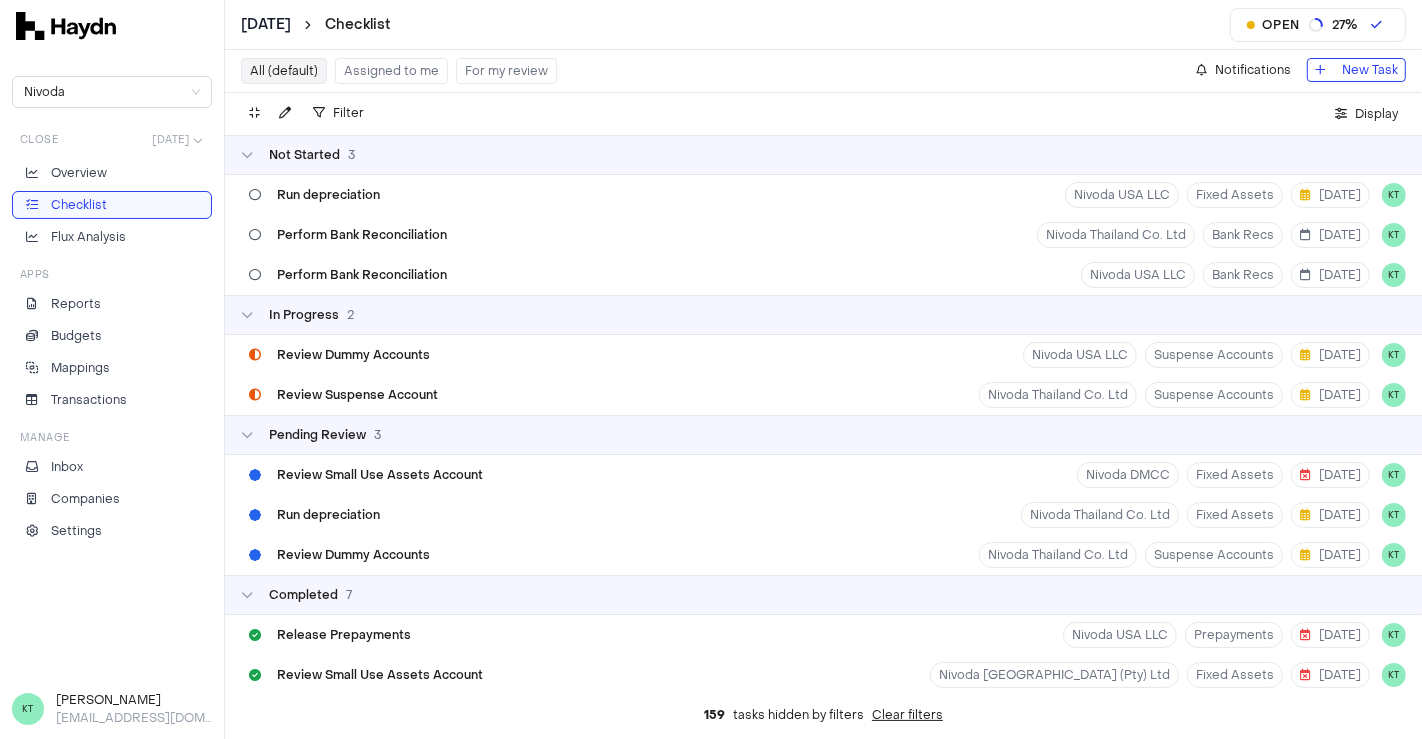 click on "Assigned to me" at bounding box center [391, 71] 